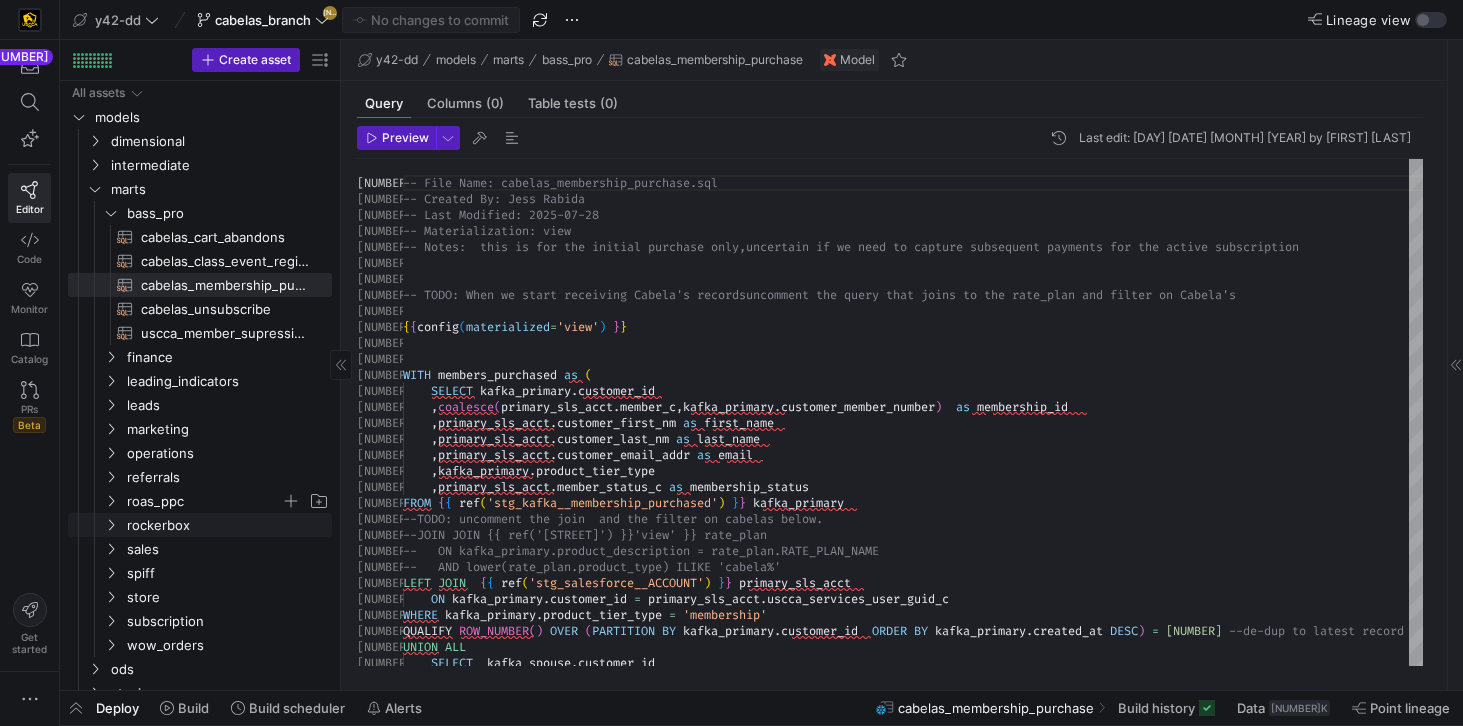 scroll, scrollTop: 0, scrollLeft: 0, axis: both 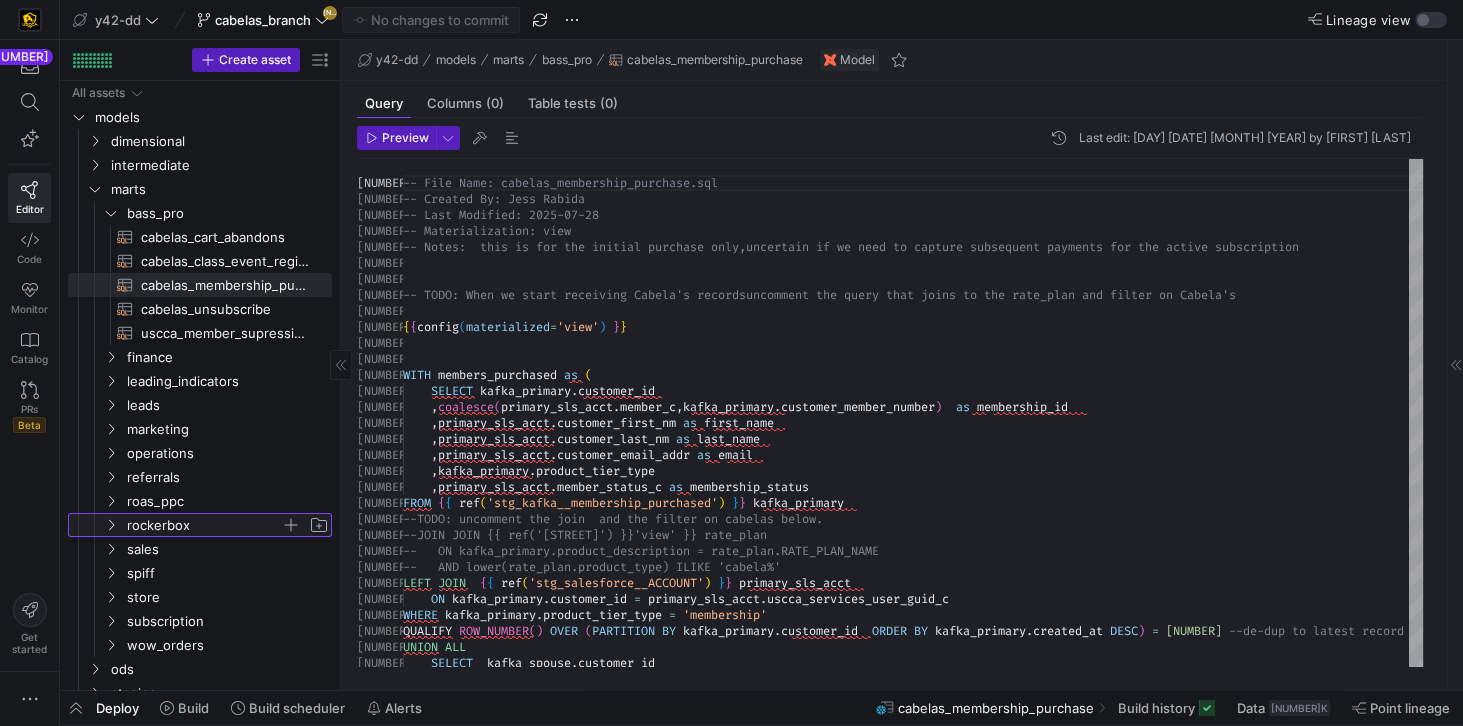 click on "rockerbox" 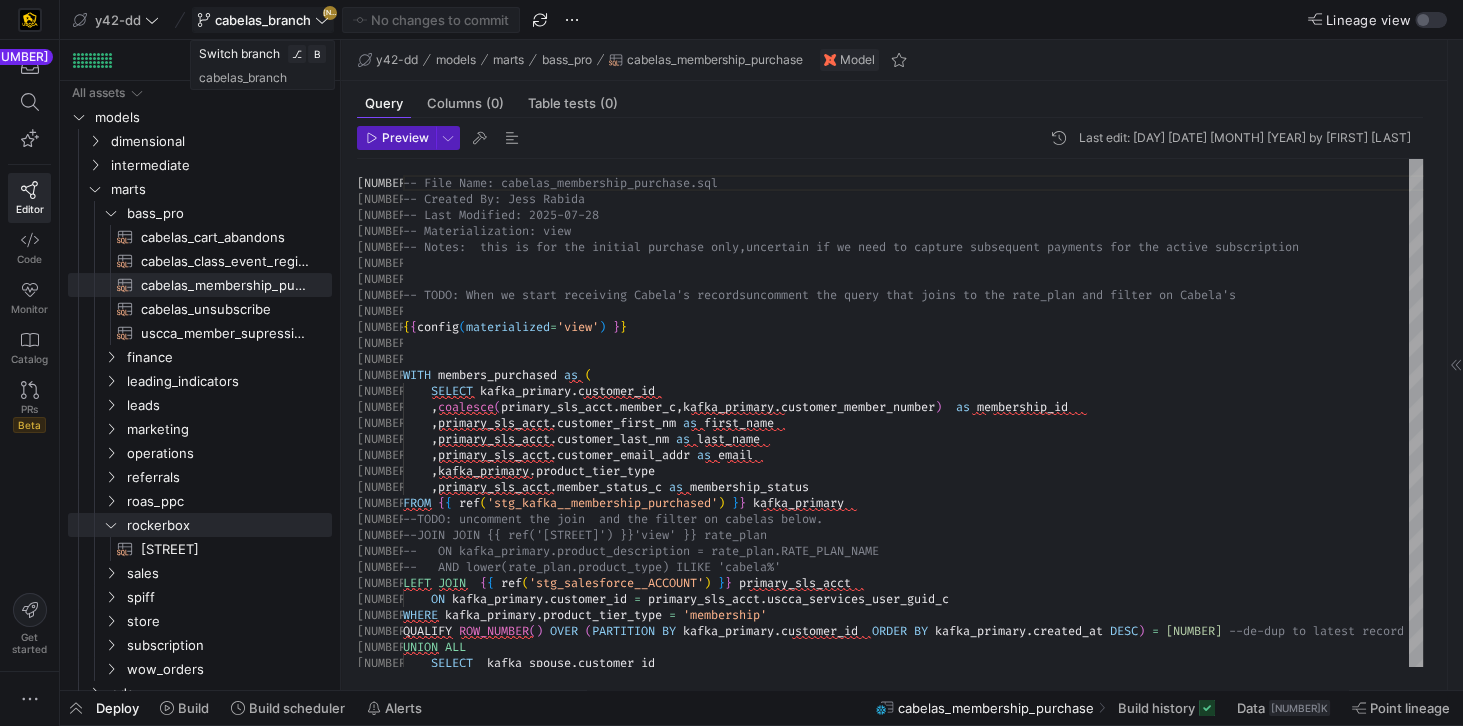 click 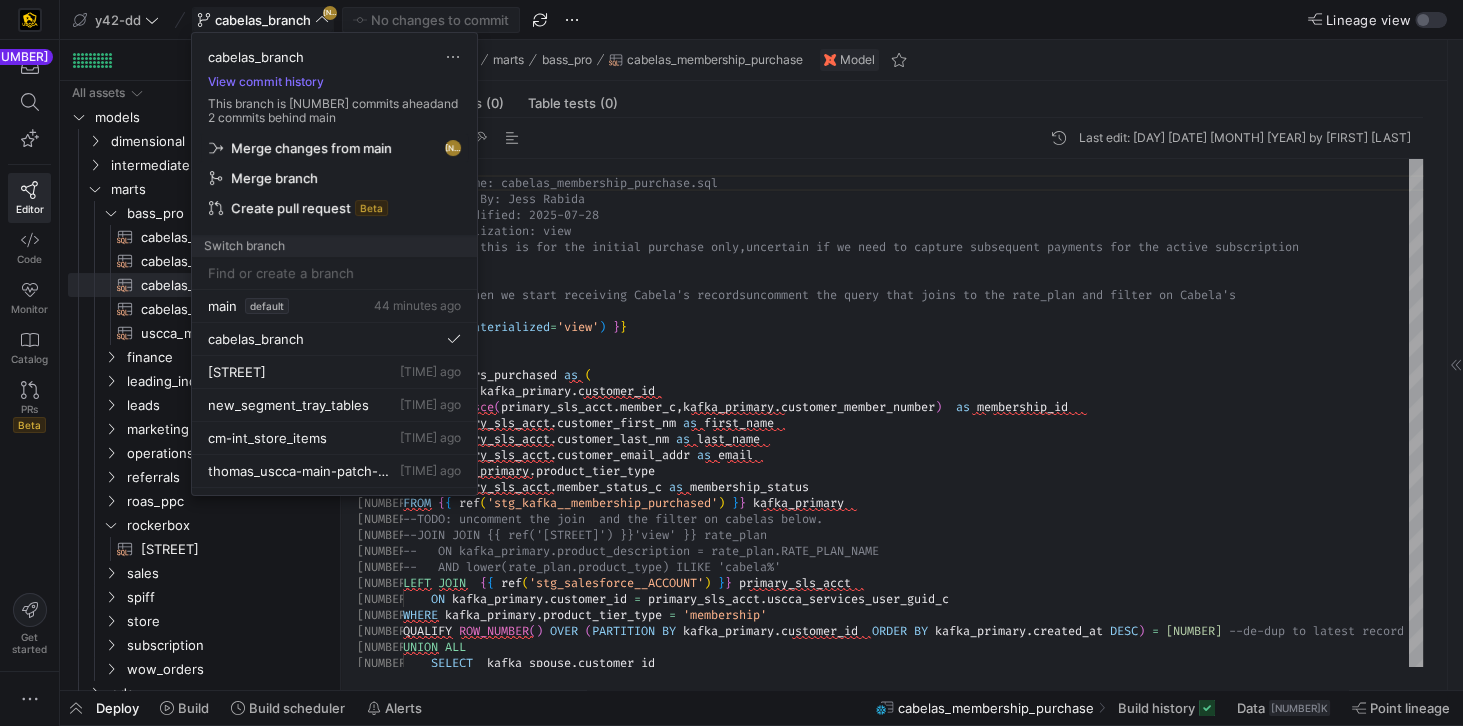 click on "Merge changes from main" at bounding box center [311, 148] 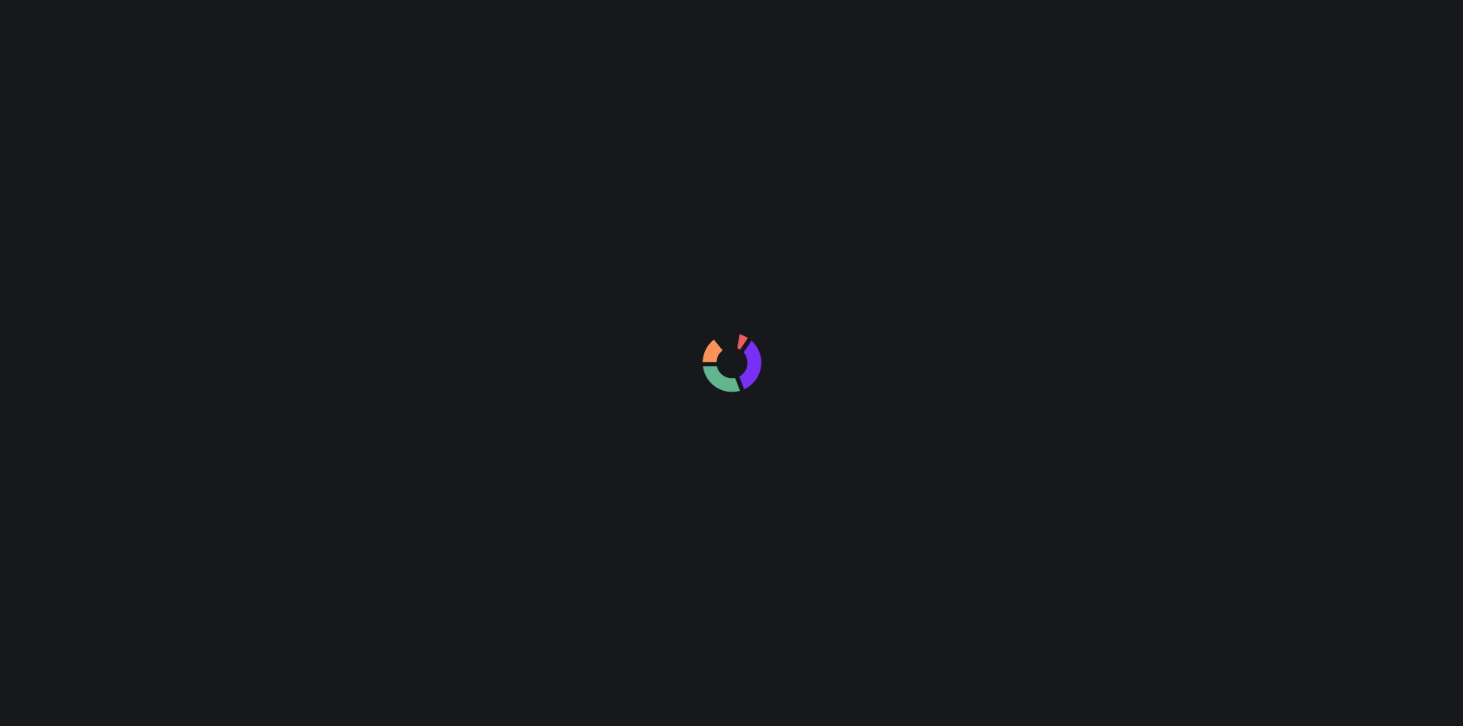 scroll, scrollTop: 0, scrollLeft: 0, axis: both 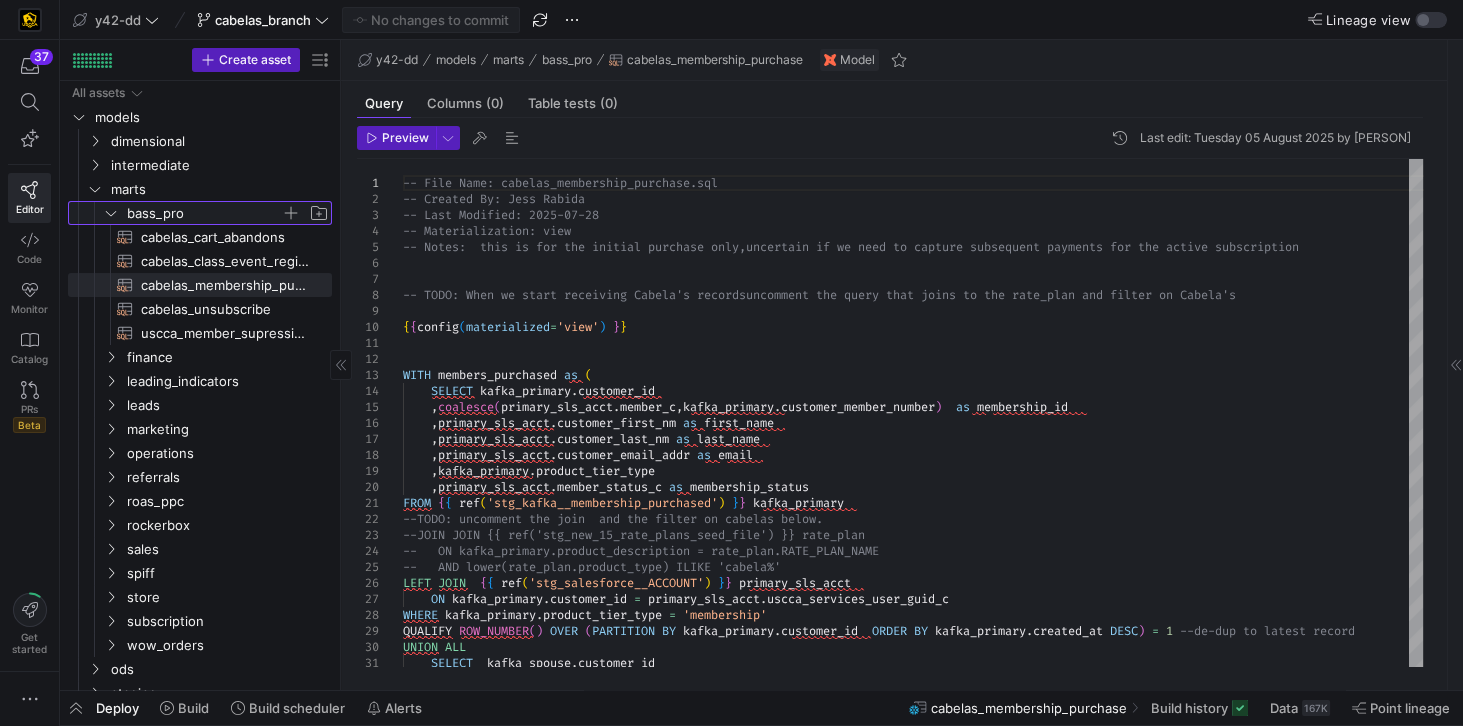 click on "bass_pro" 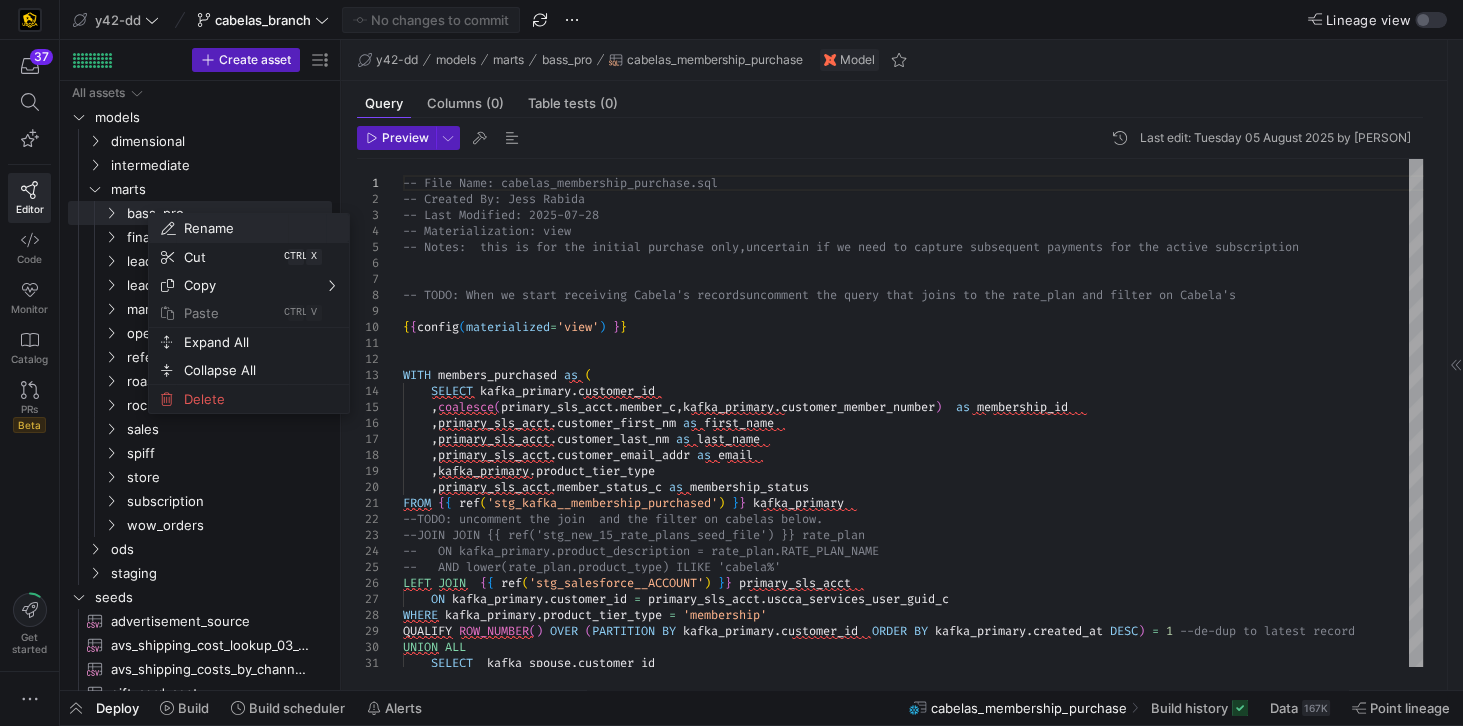 click on "Rename" at bounding box center (232, 228) 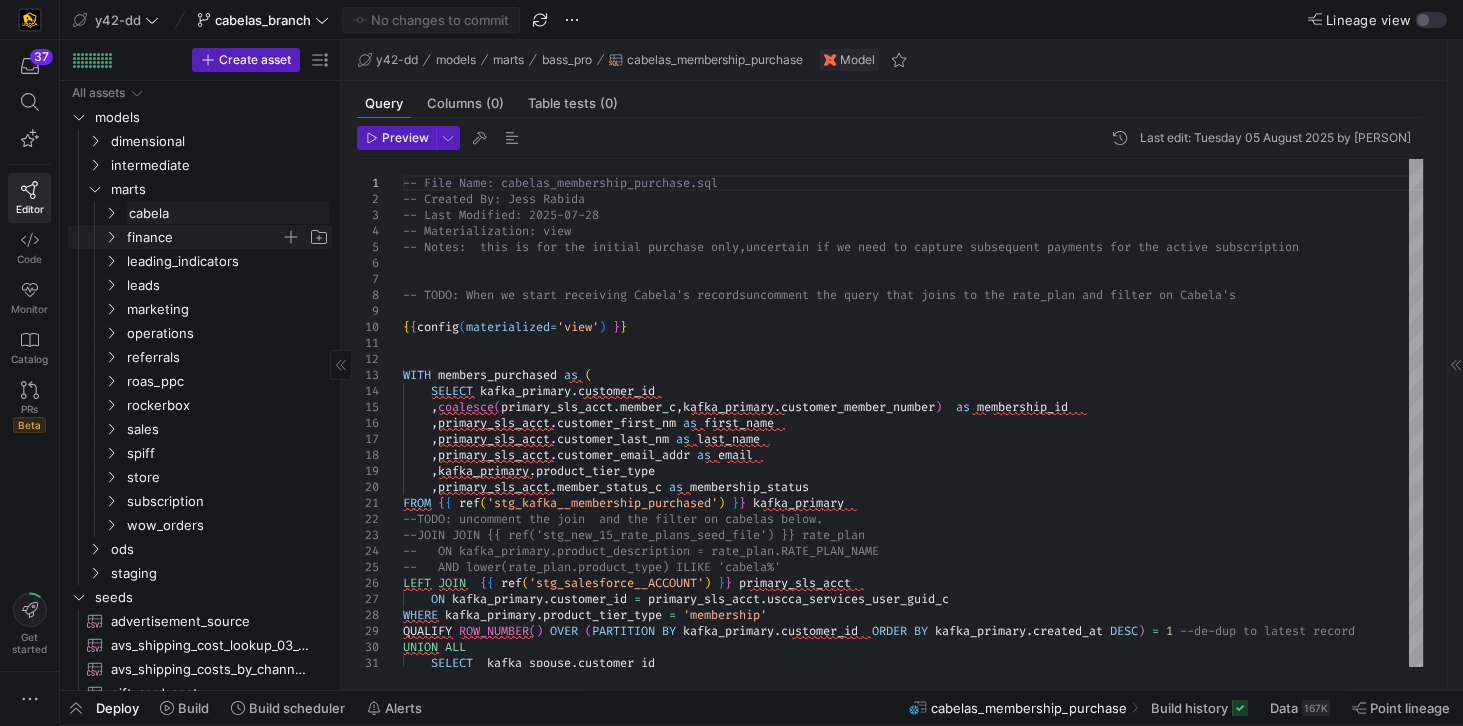 type on "cabelas" 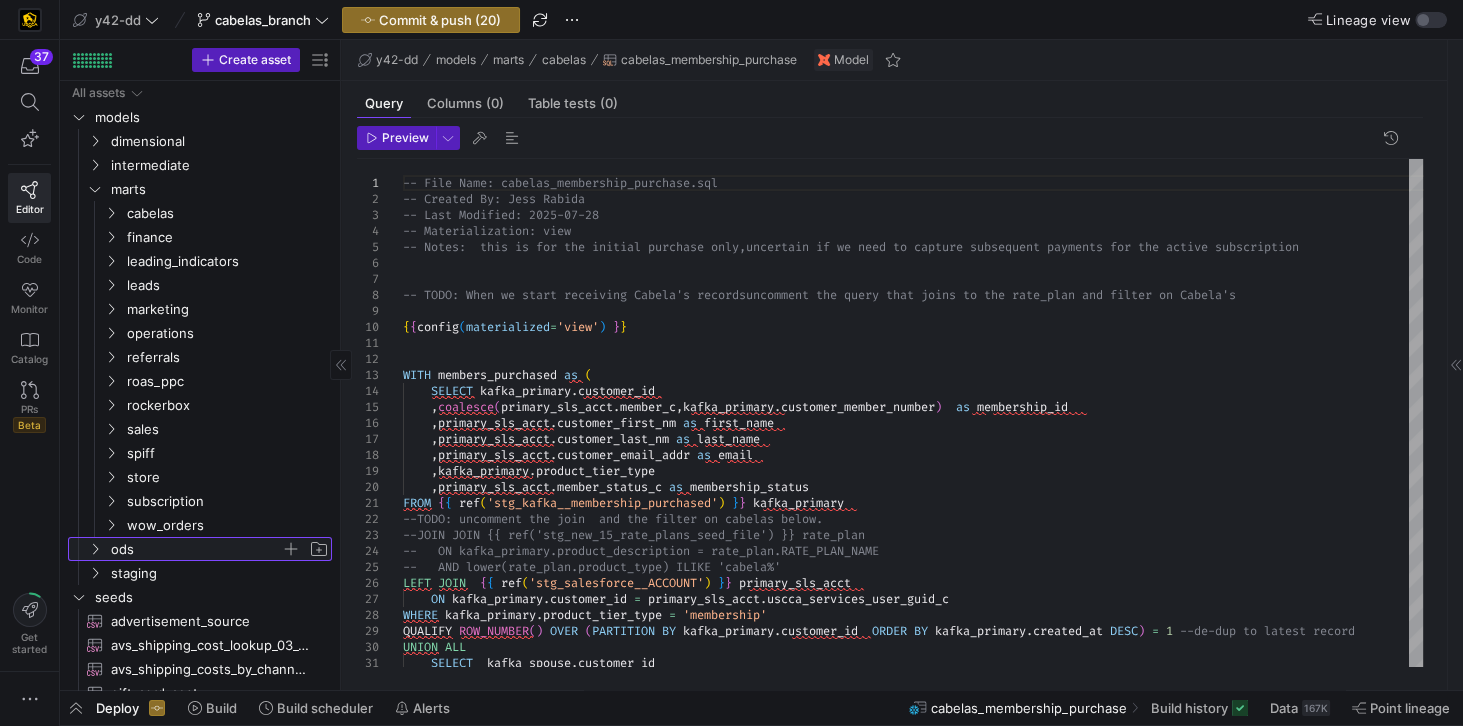 click 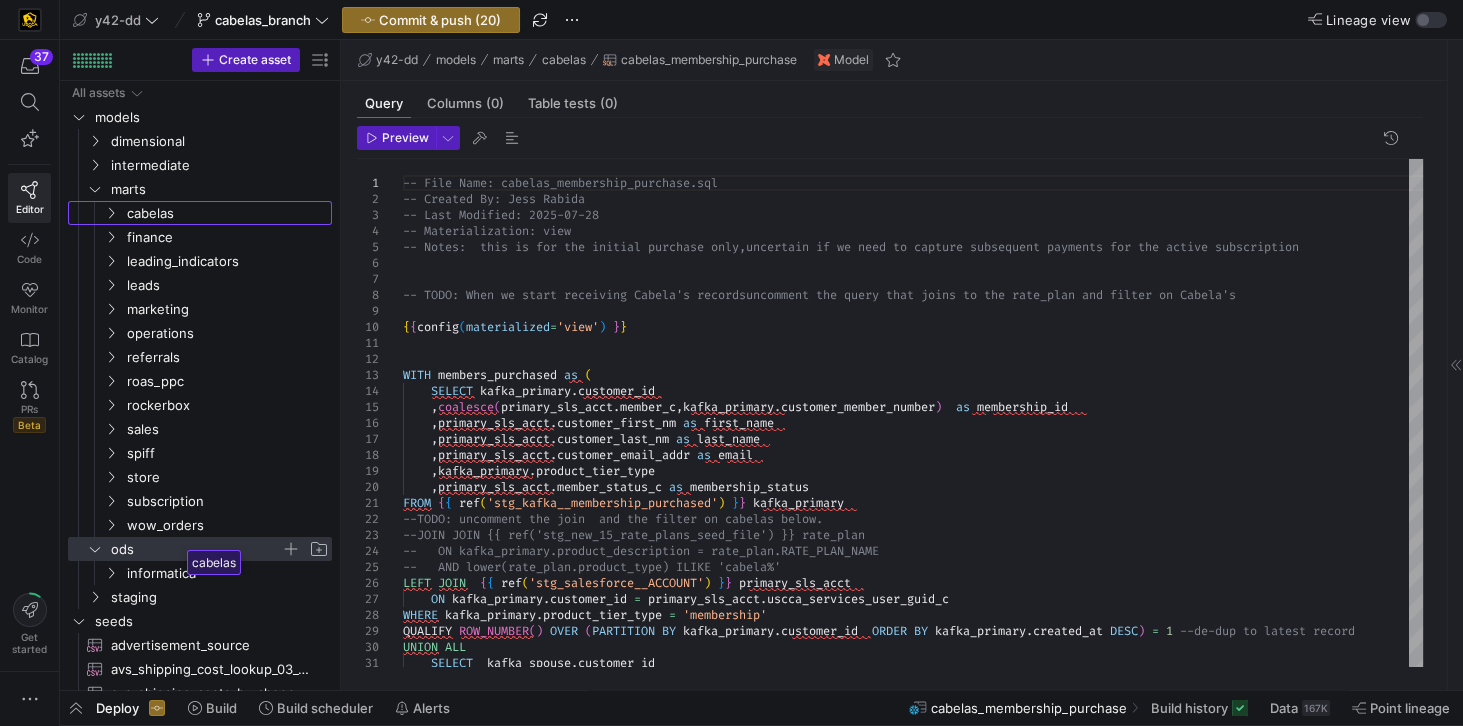 drag, startPoint x: 159, startPoint y: 208, endPoint x: 181, endPoint y: 542, distance: 334.72375 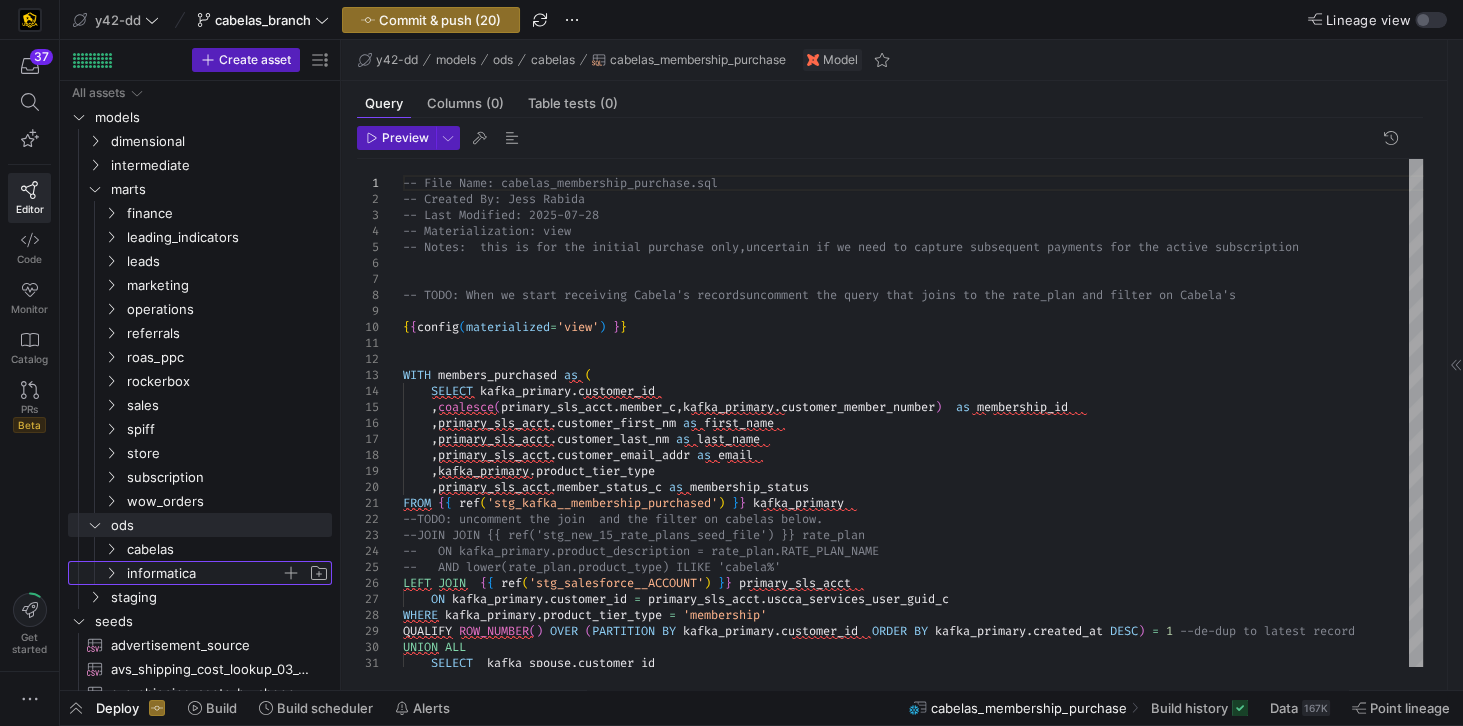 click on "informatica" 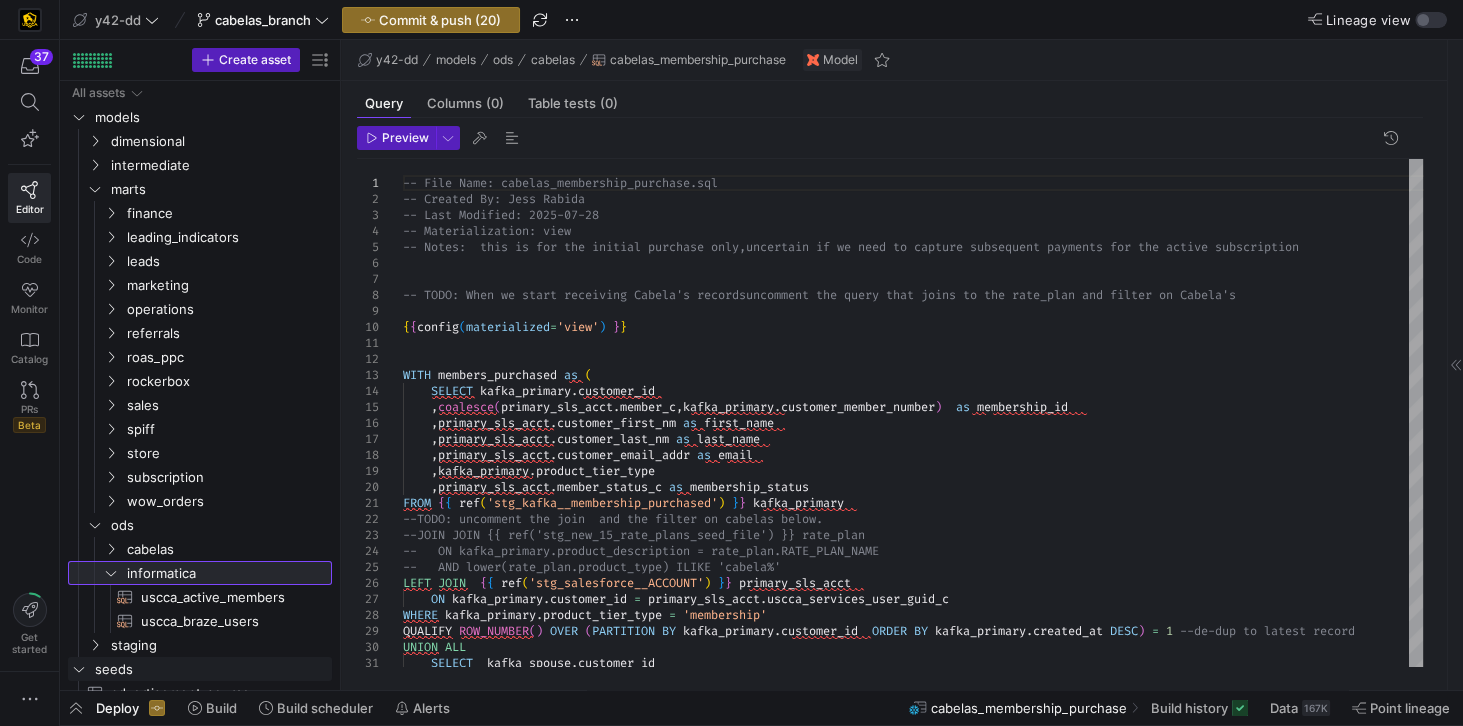 scroll, scrollTop: 80, scrollLeft: 0, axis: vertical 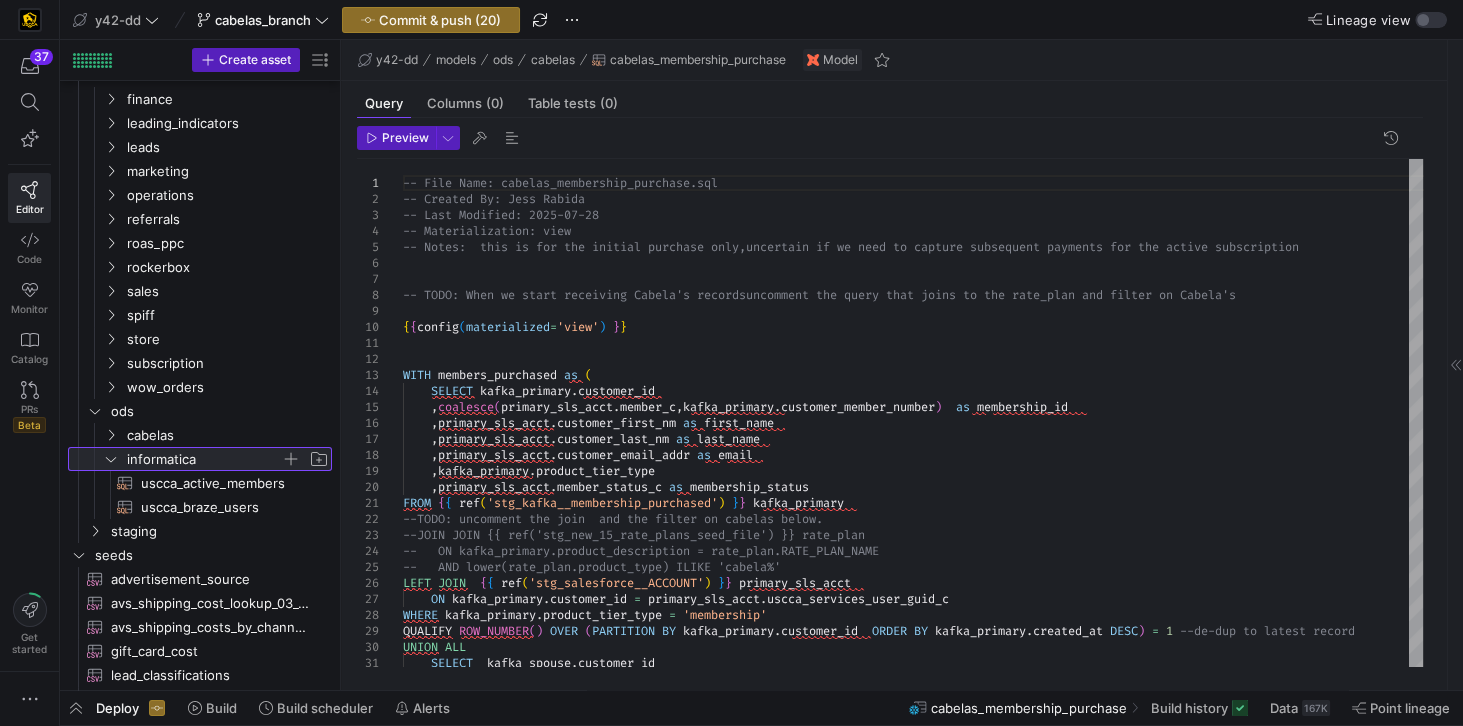 click 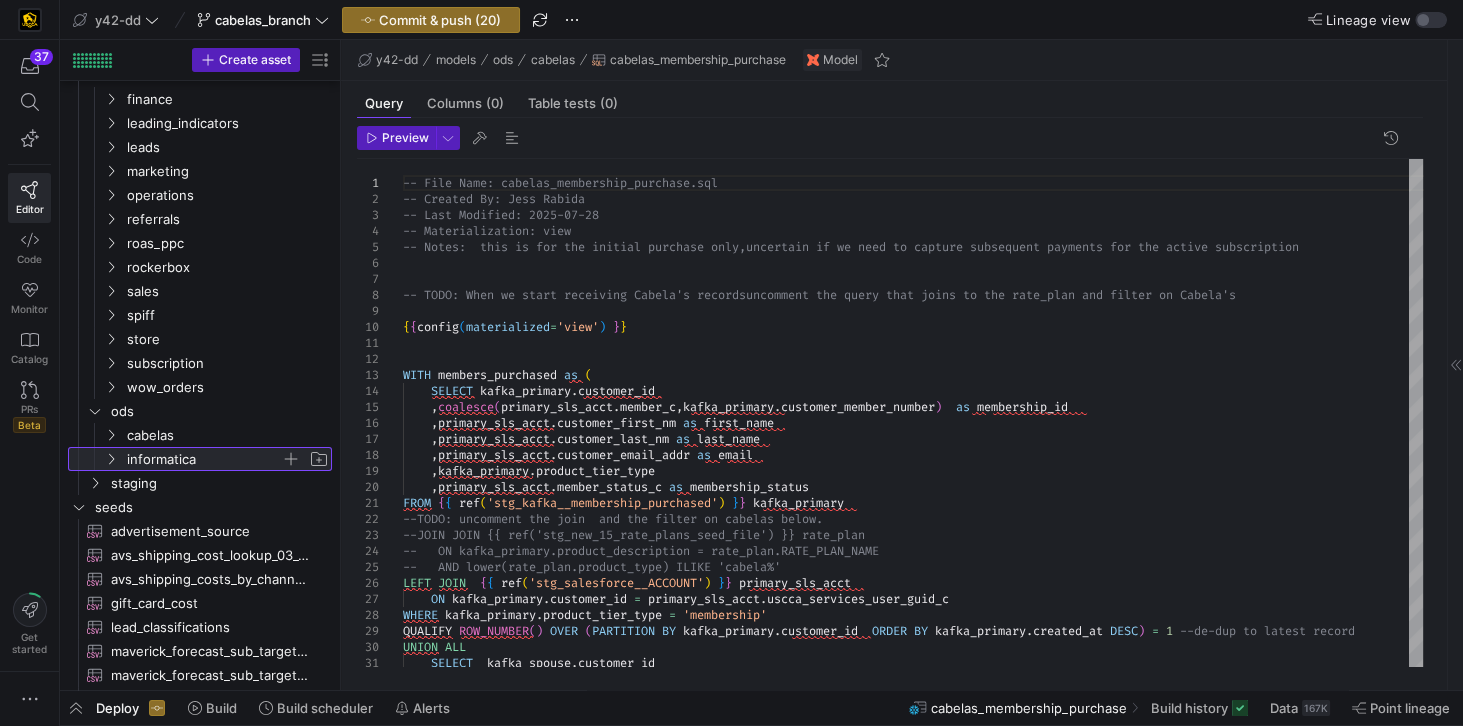 click 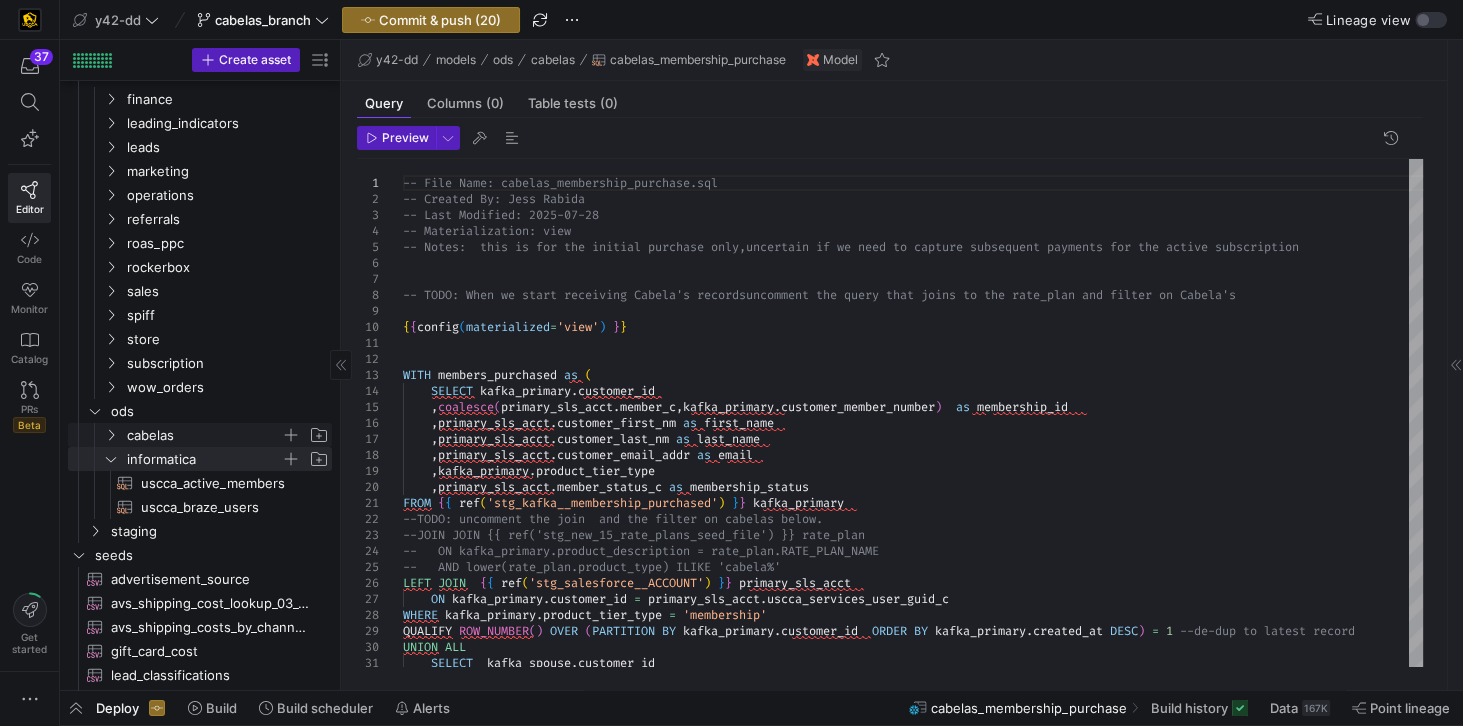 click on "cabelas" 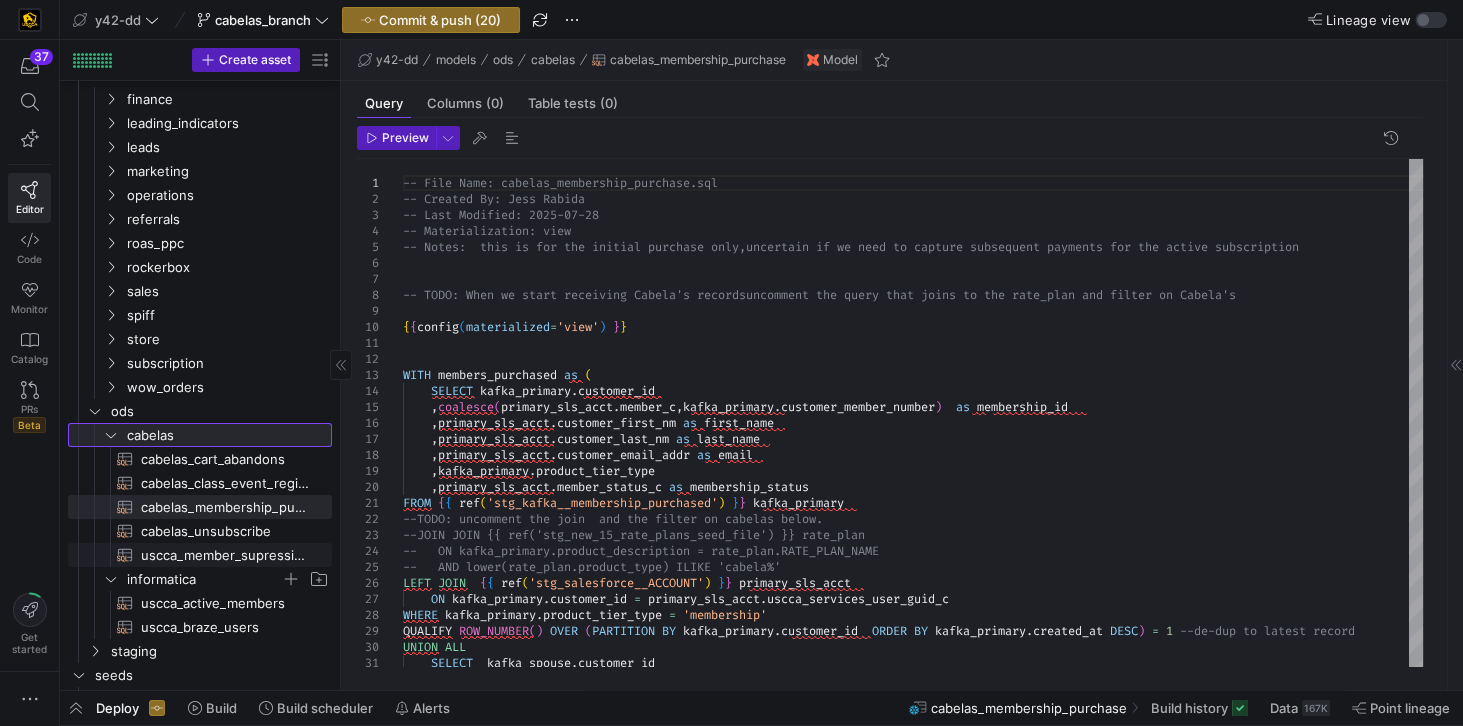 scroll, scrollTop: 158, scrollLeft: 0, axis: vertical 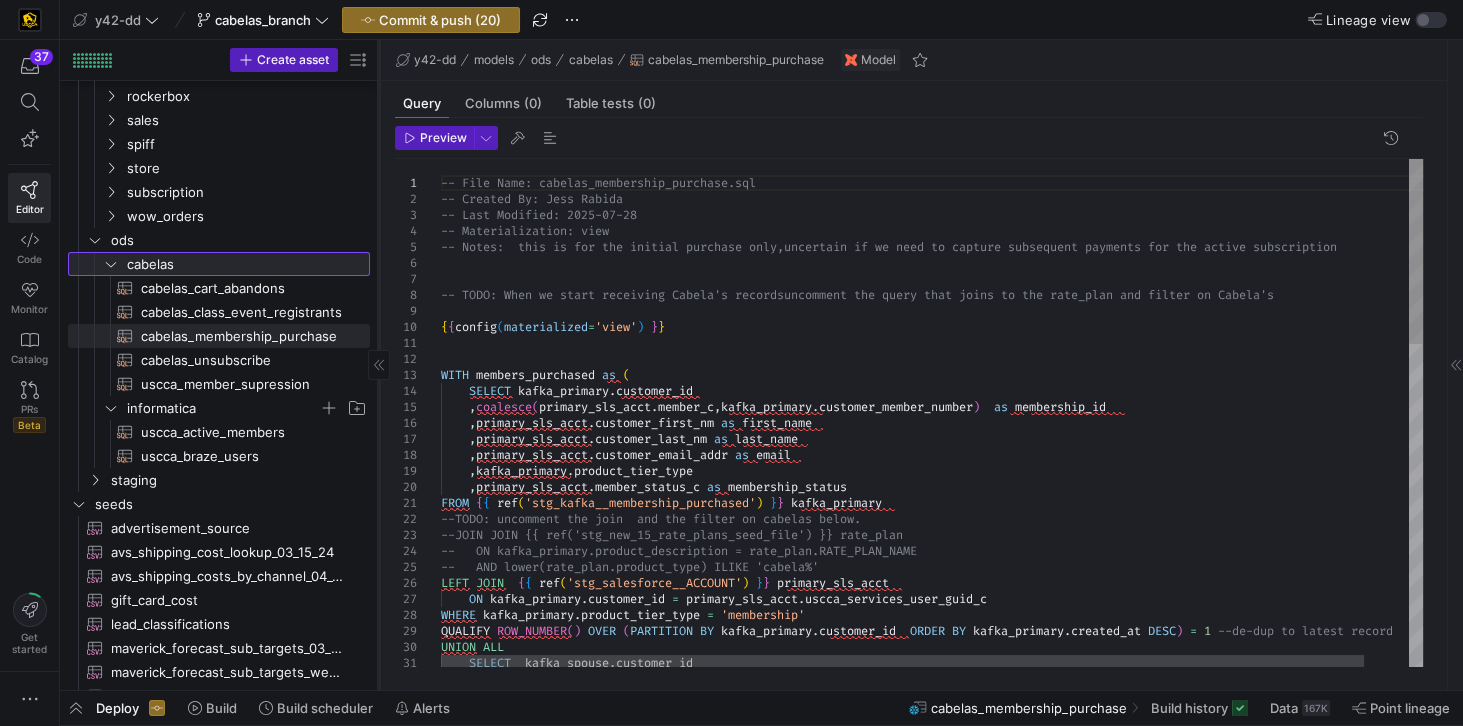 drag, startPoint x: 340, startPoint y: 428, endPoint x: 378, endPoint y: 432, distance: 38.209946 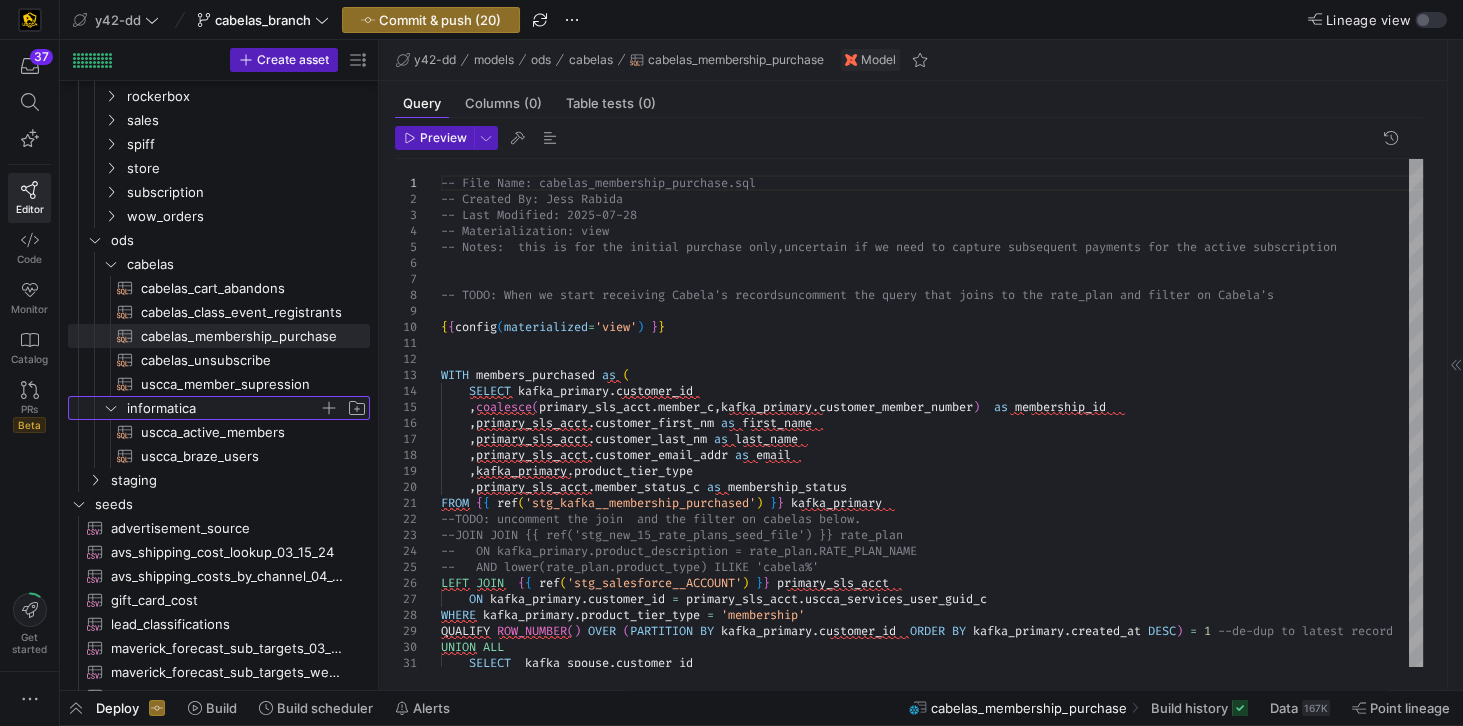 click on "informatica" 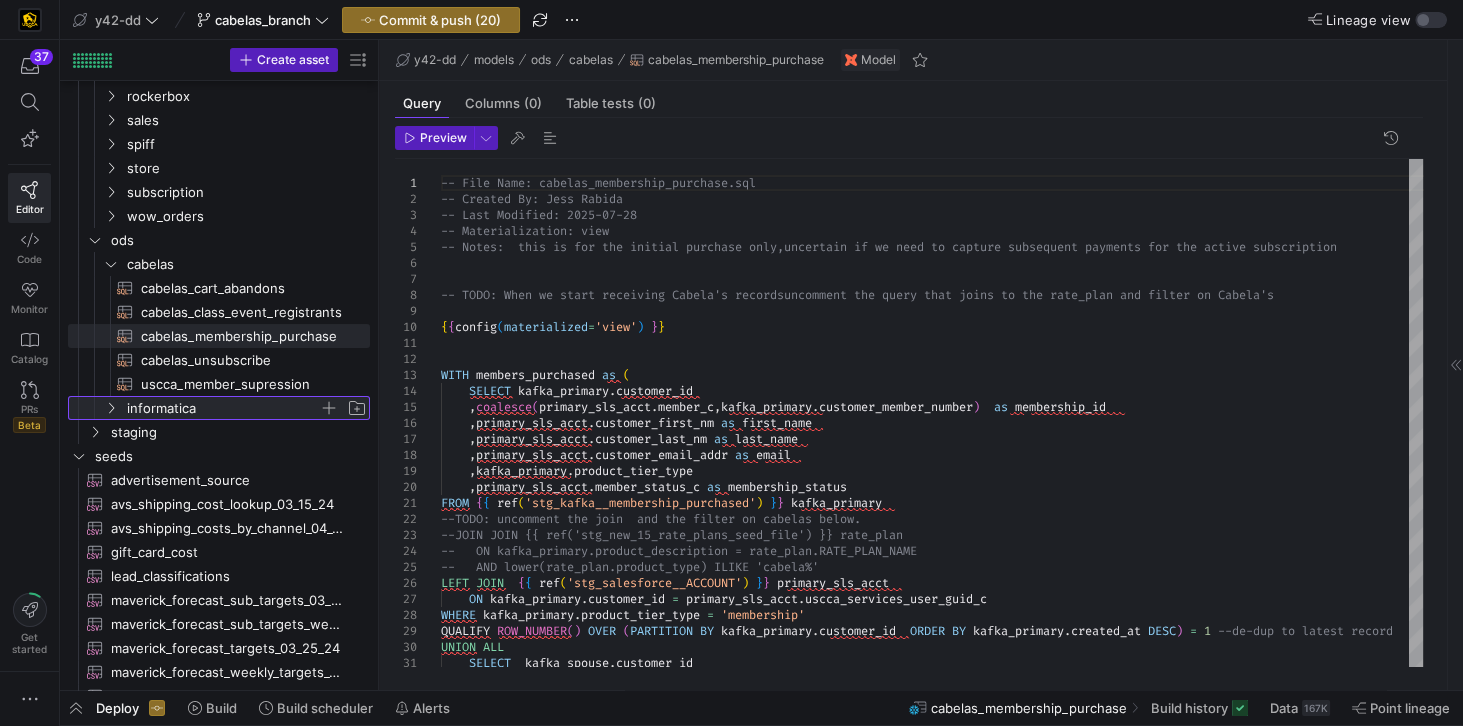 scroll, scrollTop: 166, scrollLeft: 0, axis: vertical 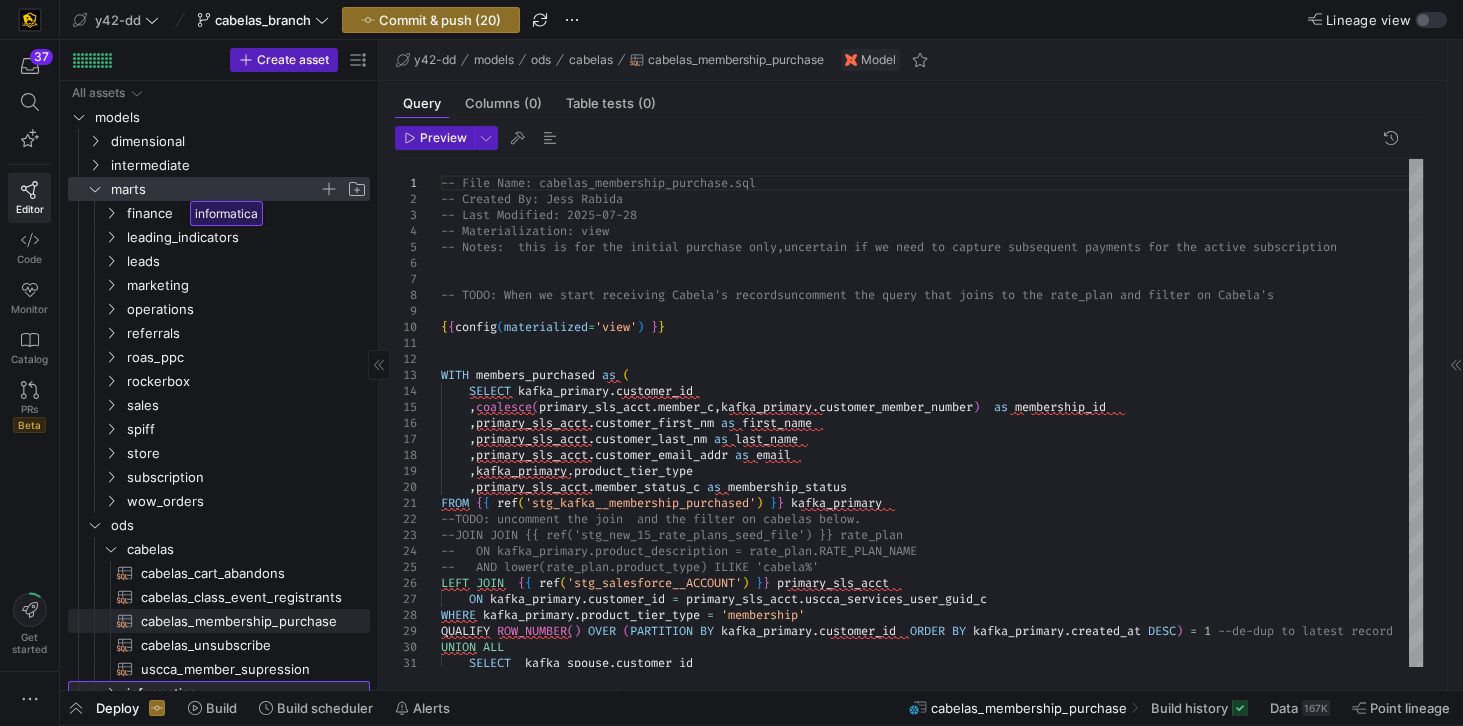 drag, startPoint x: 166, startPoint y: 577, endPoint x: 184, endPoint y: 193, distance: 384.42163 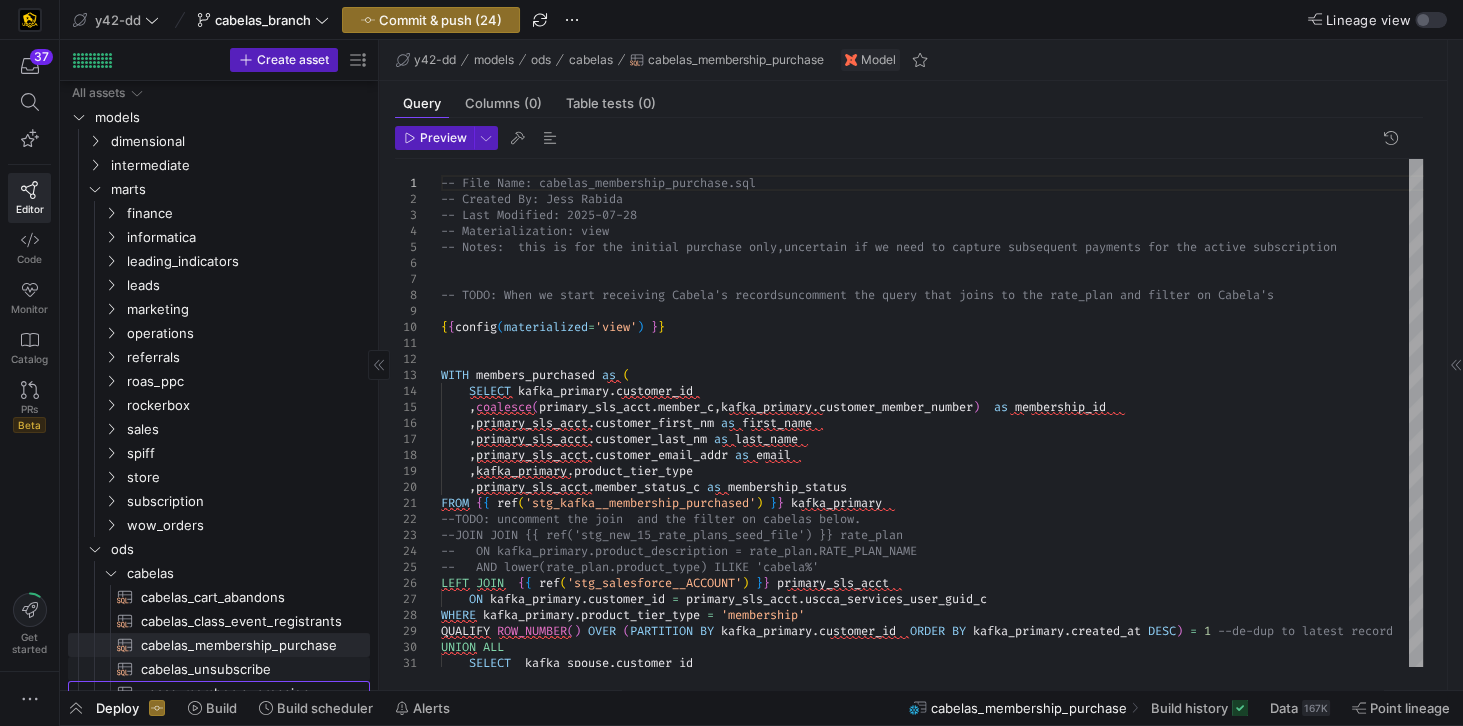 scroll, scrollTop: 102, scrollLeft: 0, axis: vertical 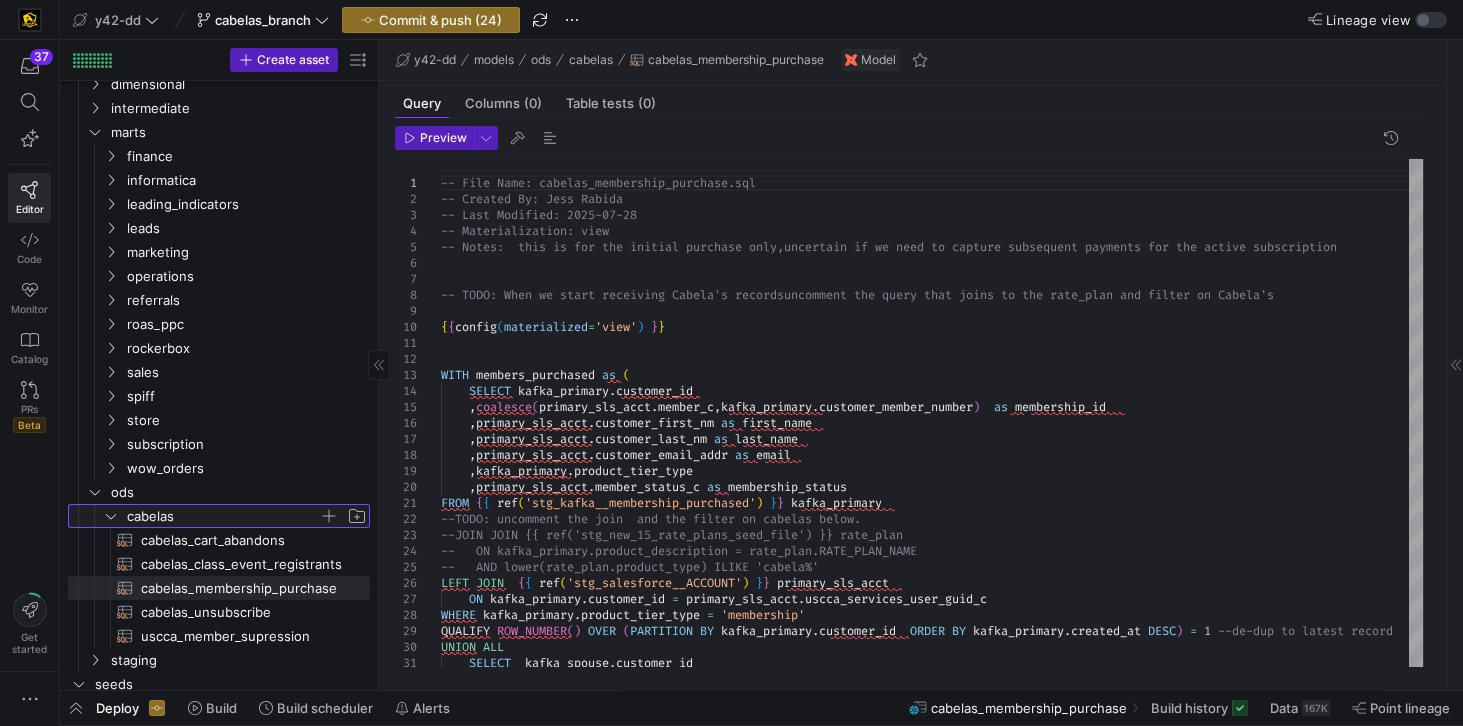 click 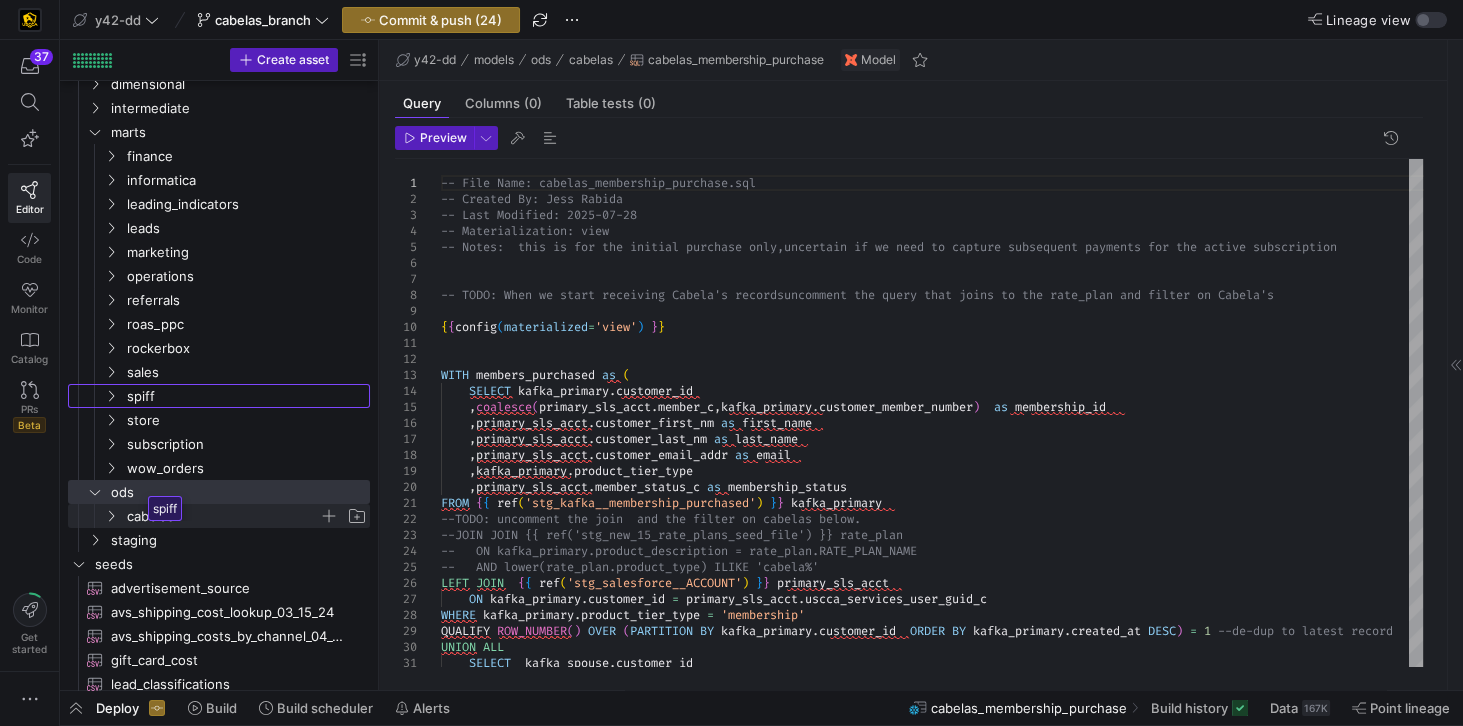 drag, startPoint x: 143, startPoint y: 397, endPoint x: 142, endPoint y: 488, distance: 91.00549 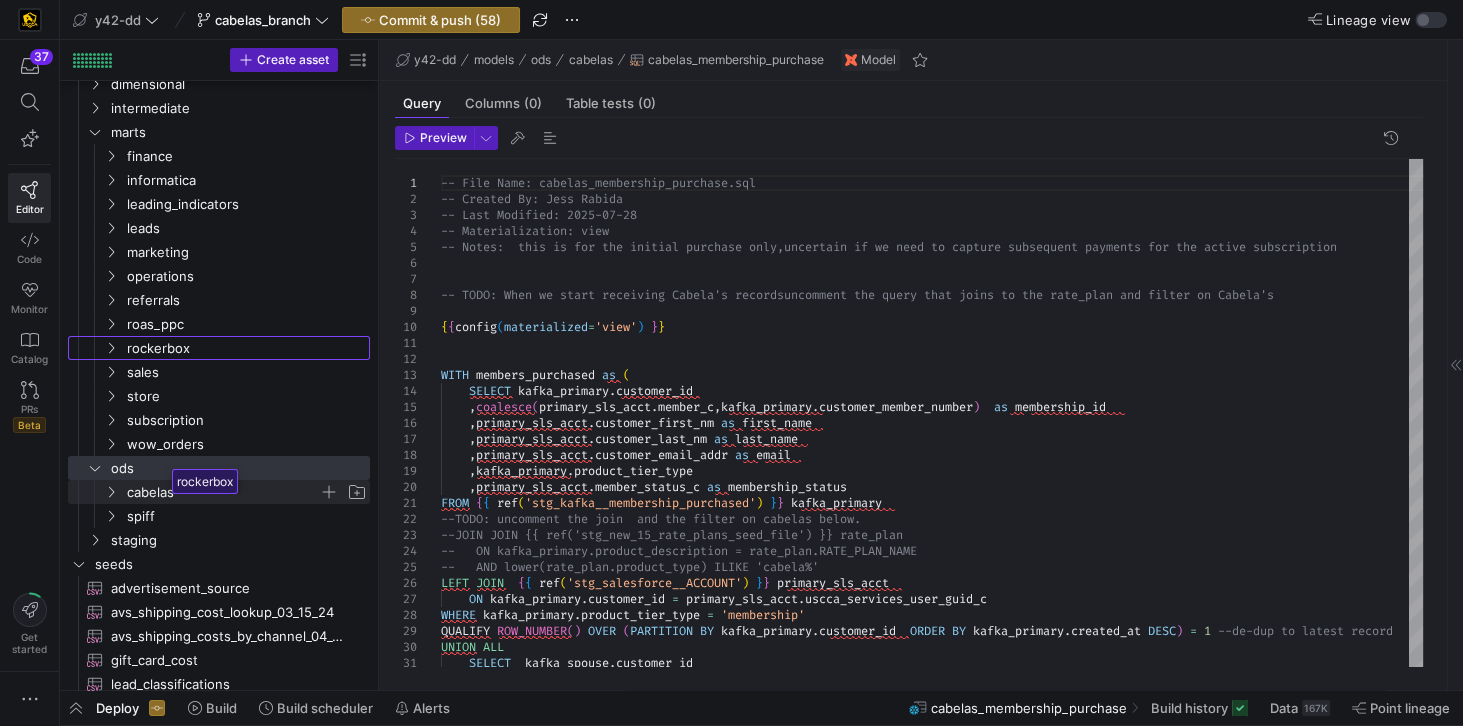 drag, startPoint x: 170, startPoint y: 347, endPoint x: 166, endPoint y: 461, distance: 114.07015 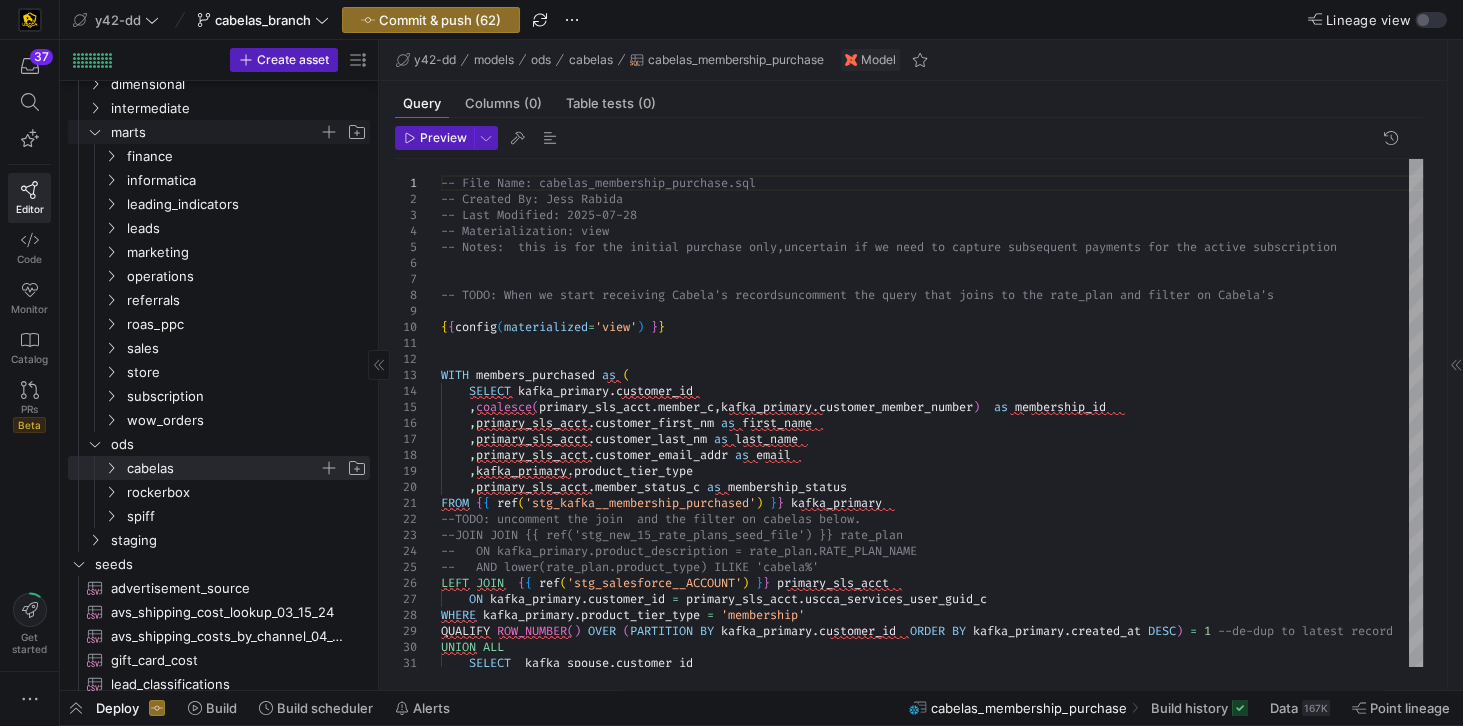 click 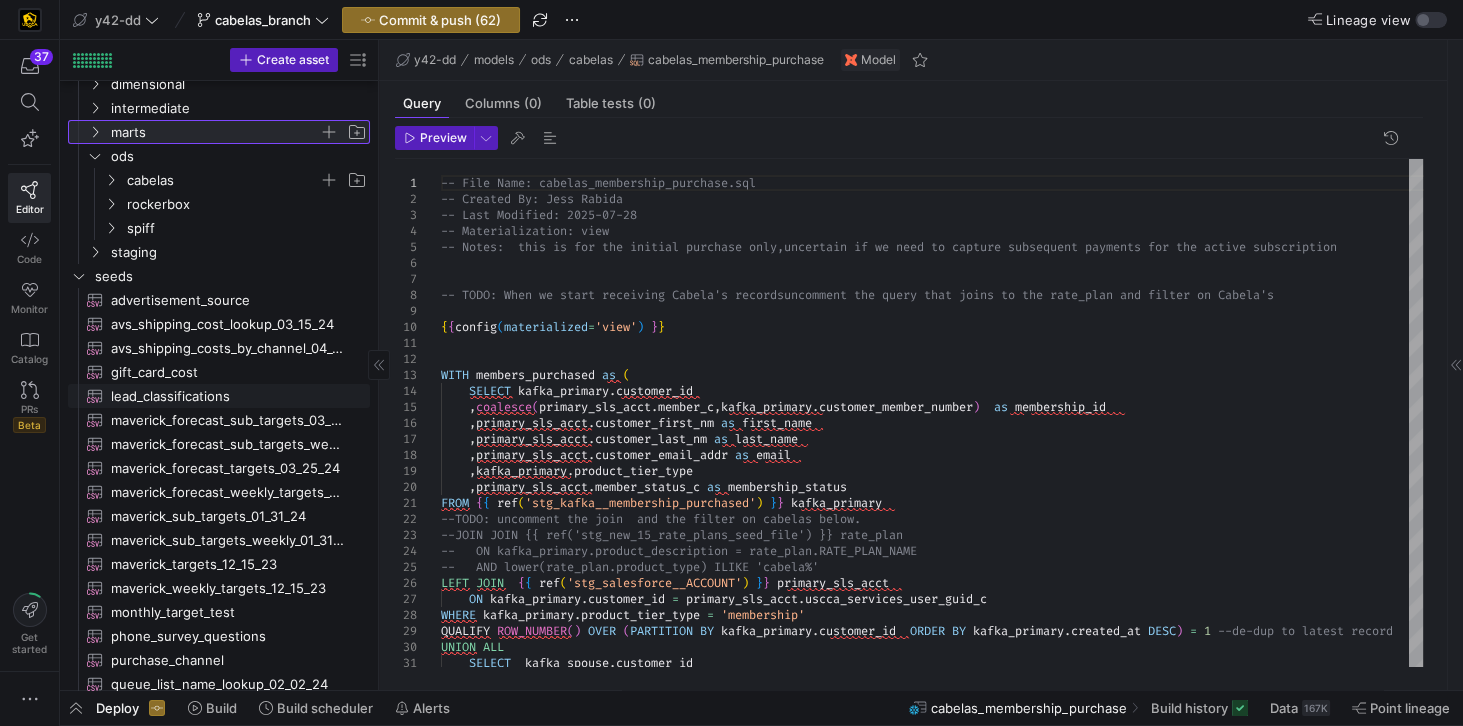 scroll, scrollTop: 0, scrollLeft: 0, axis: both 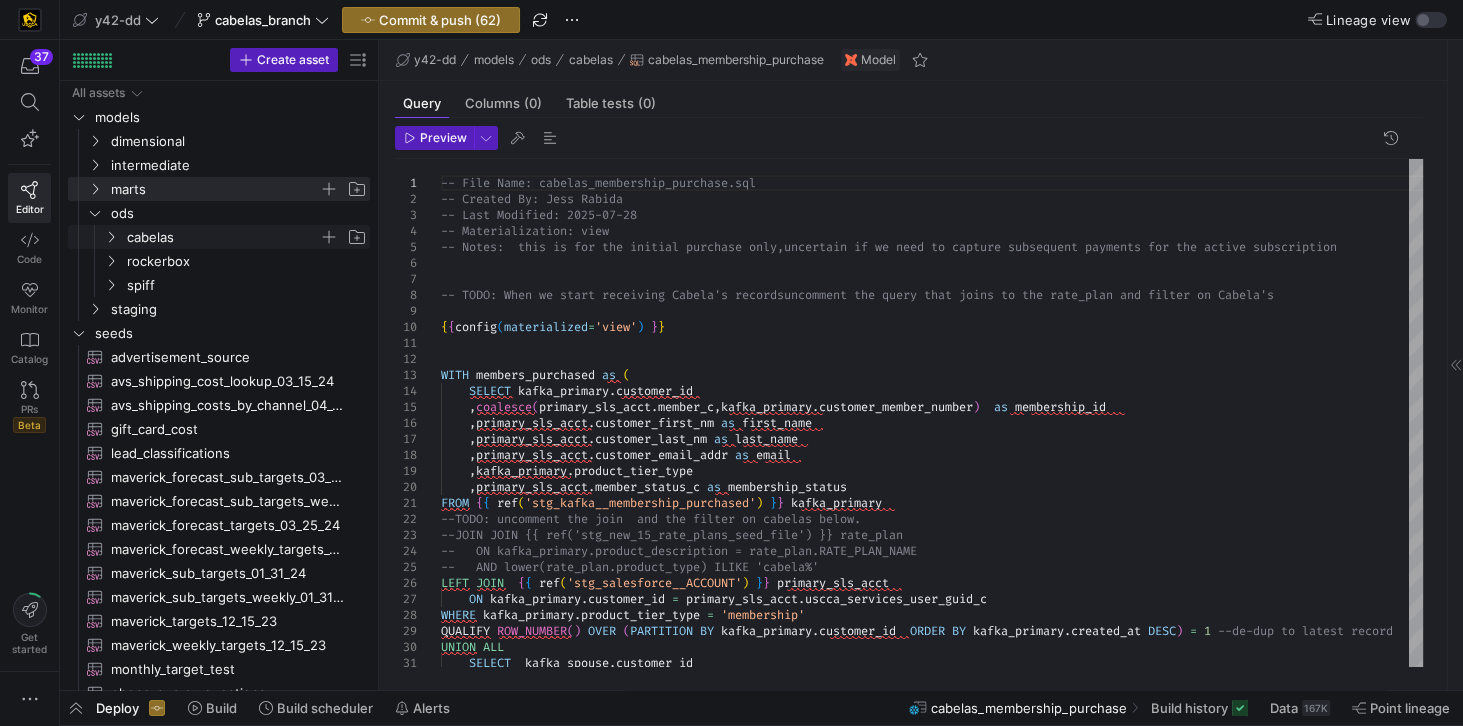 click on "cabelas" 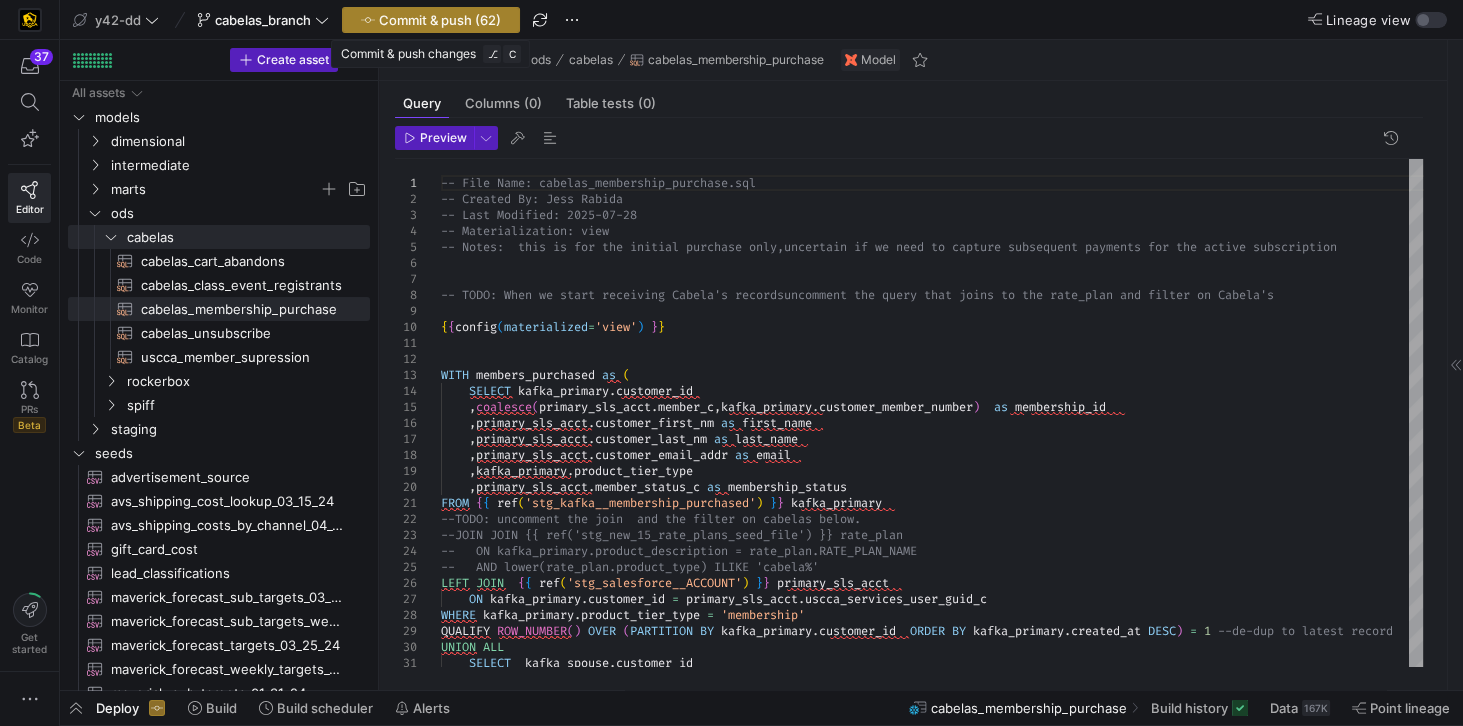 click on "Commit & push (62)" at bounding box center (440, 20) 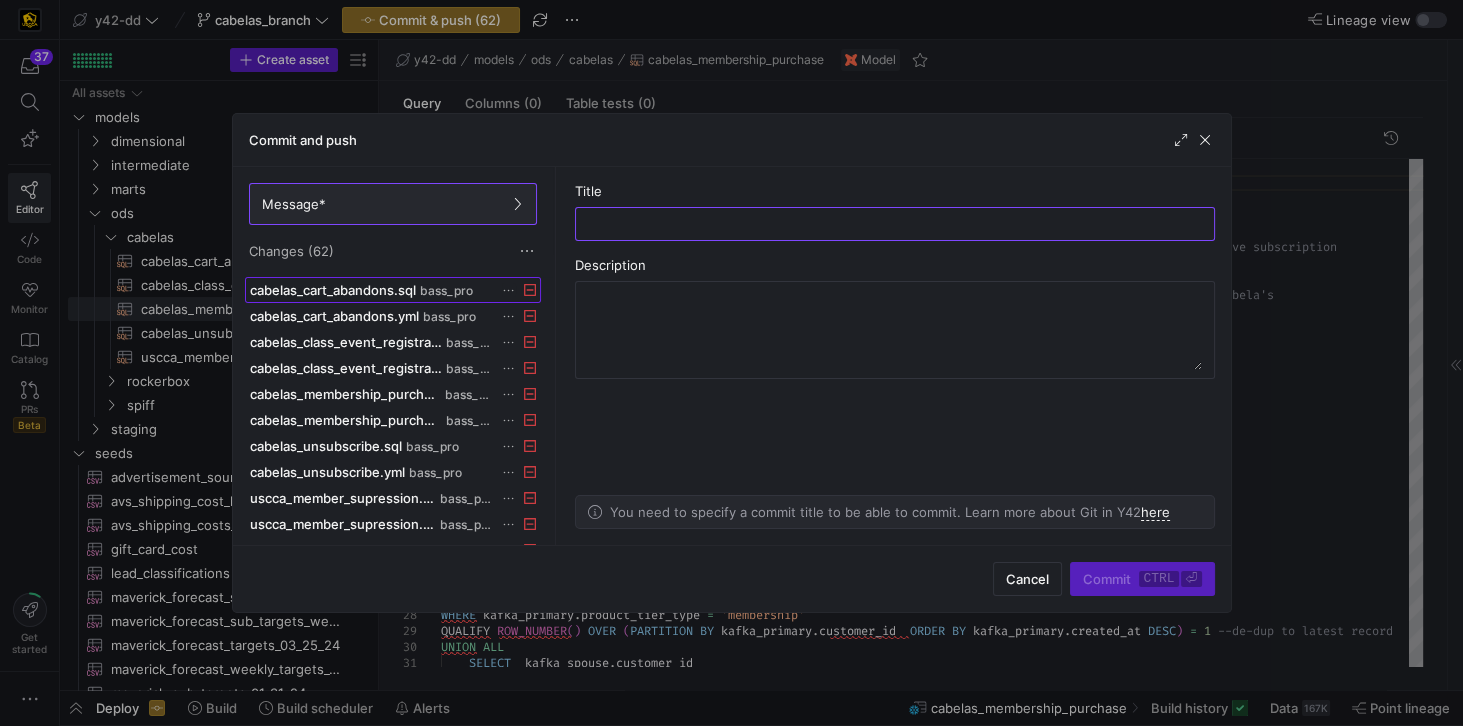 click on "cabelas_cart_abandons.sql" at bounding box center [333, 290] 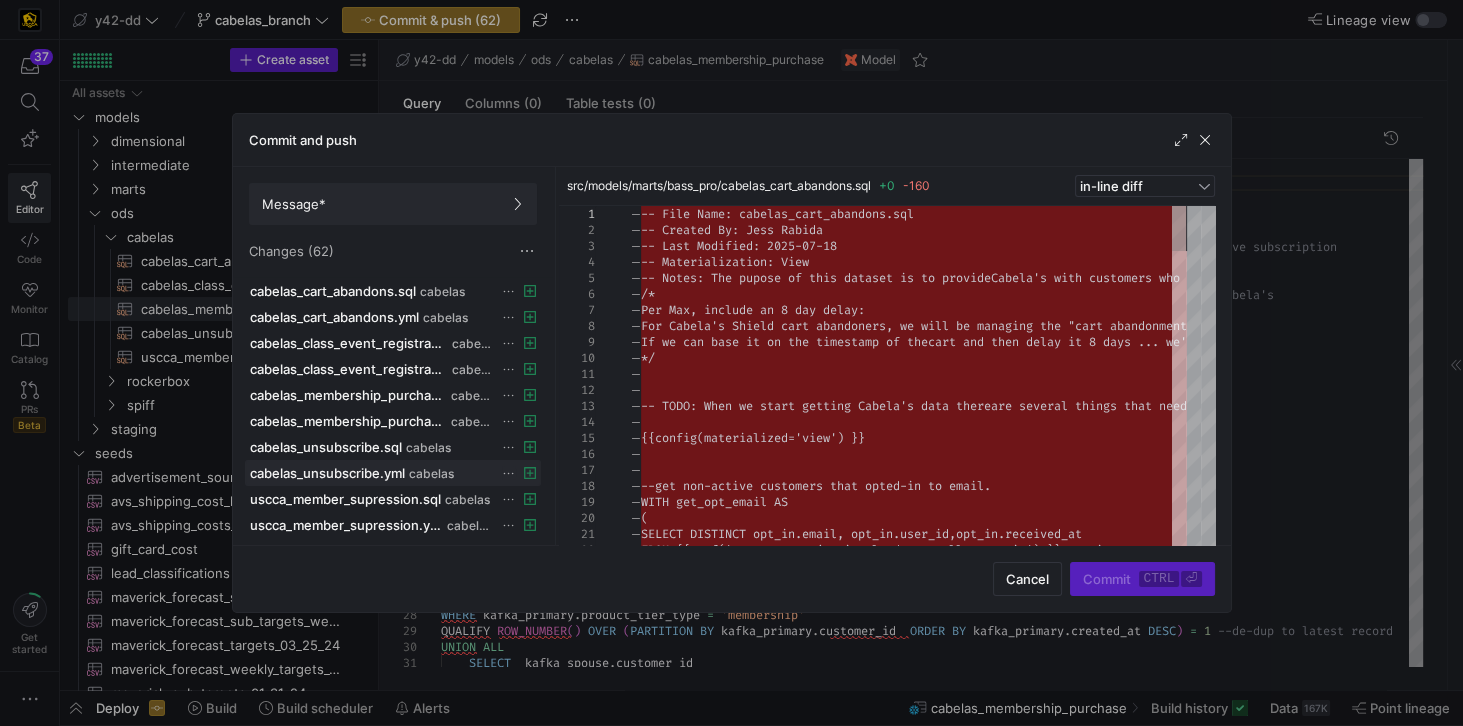 scroll, scrollTop: 914, scrollLeft: 0, axis: vertical 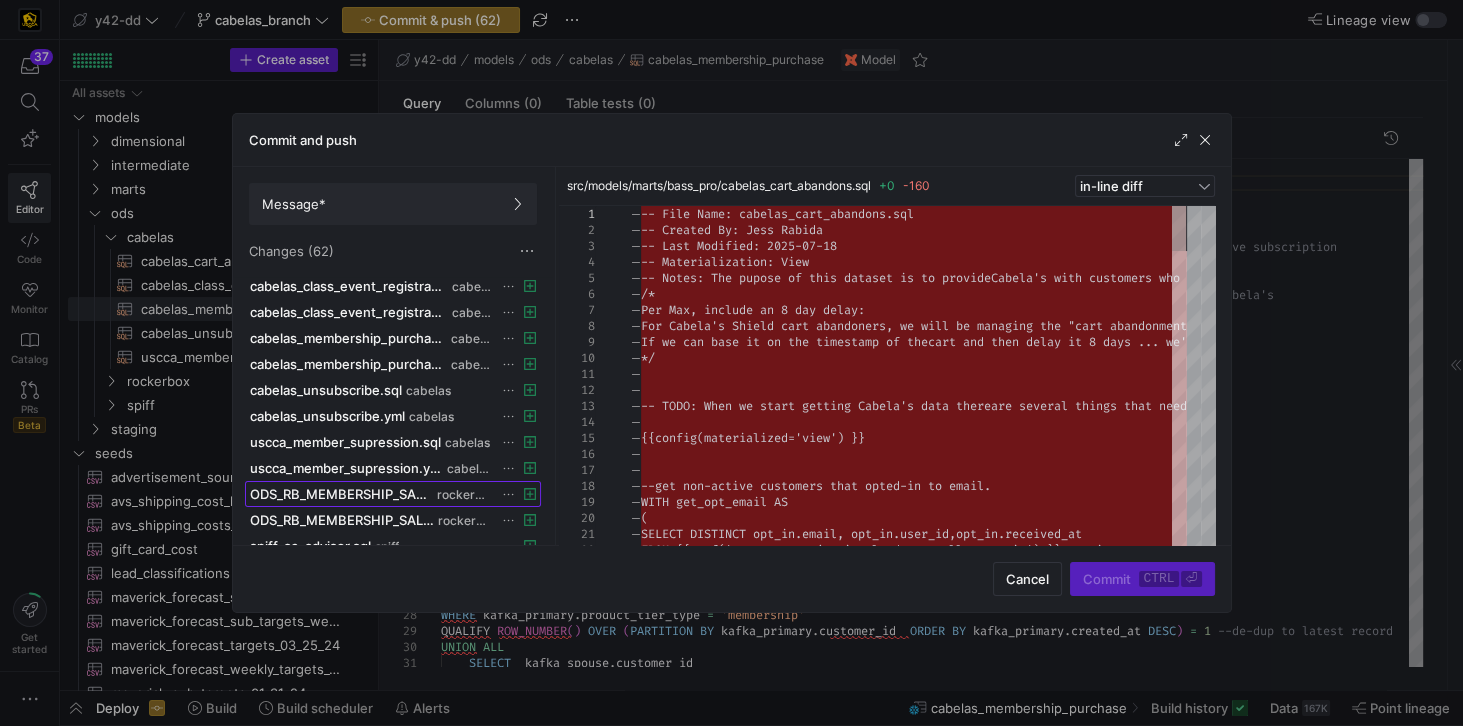 click on "ODS_RB_MEMBERSHIP_SALE.sql" at bounding box center (342, 494) 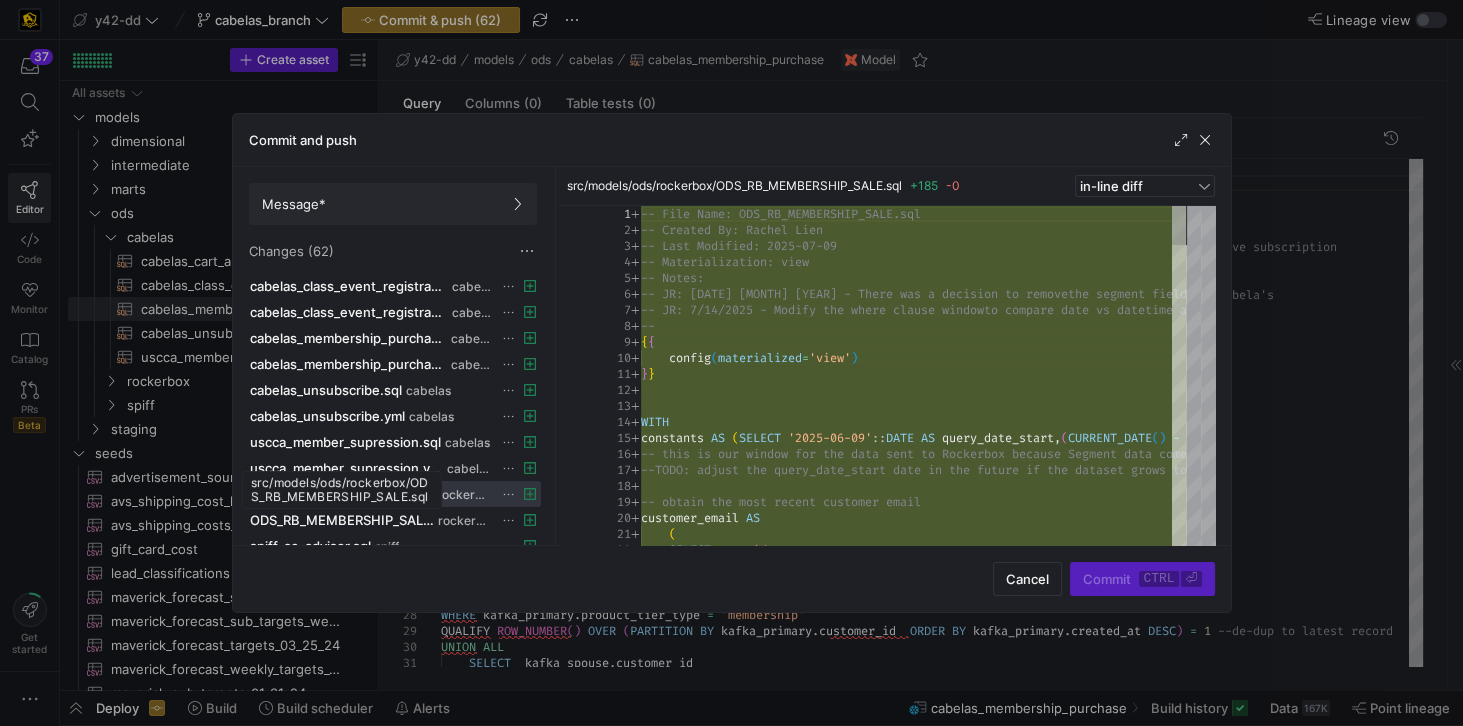 click on "src/models/ods/rockerbox/ODS_RB_MEMBERSHIP_SALE.sql" at bounding box center (342, 490) 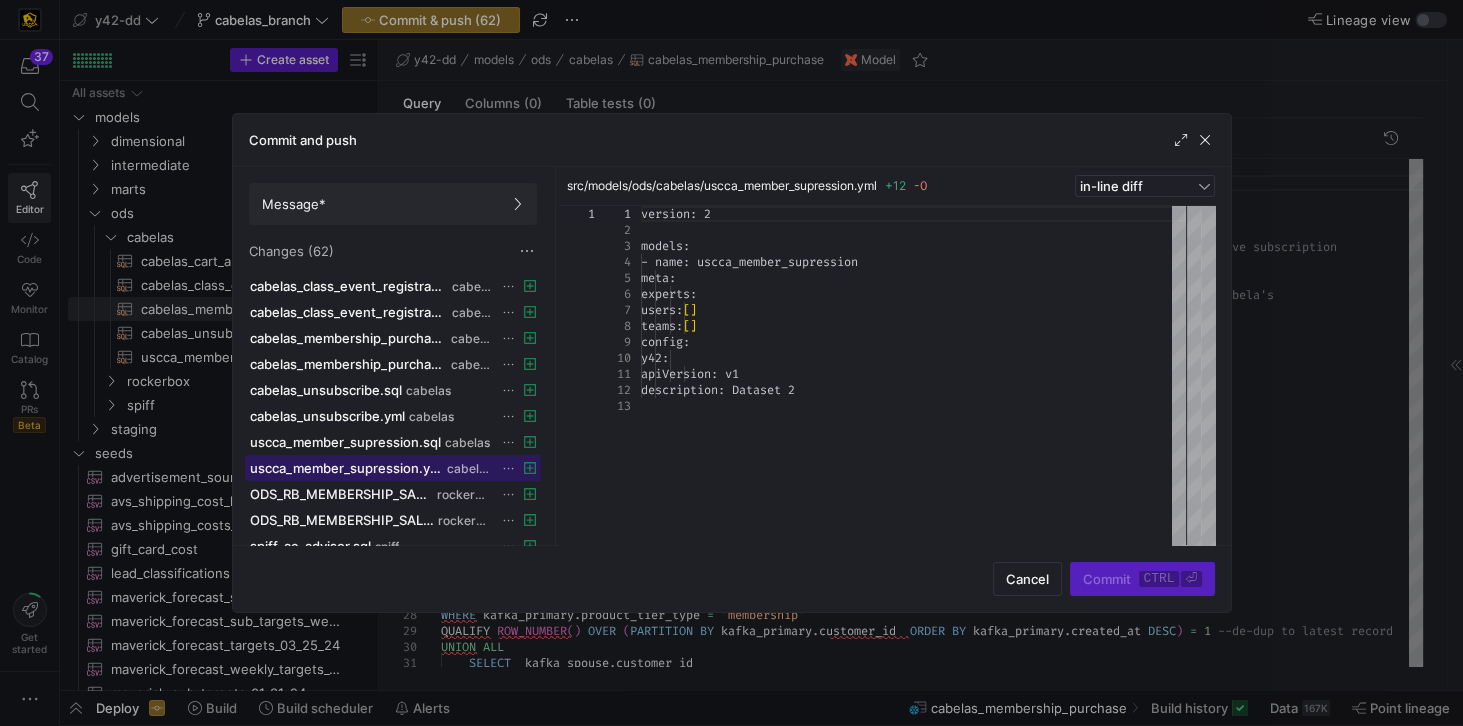 click on "uscca_member_supression.yml" at bounding box center (346, 468) 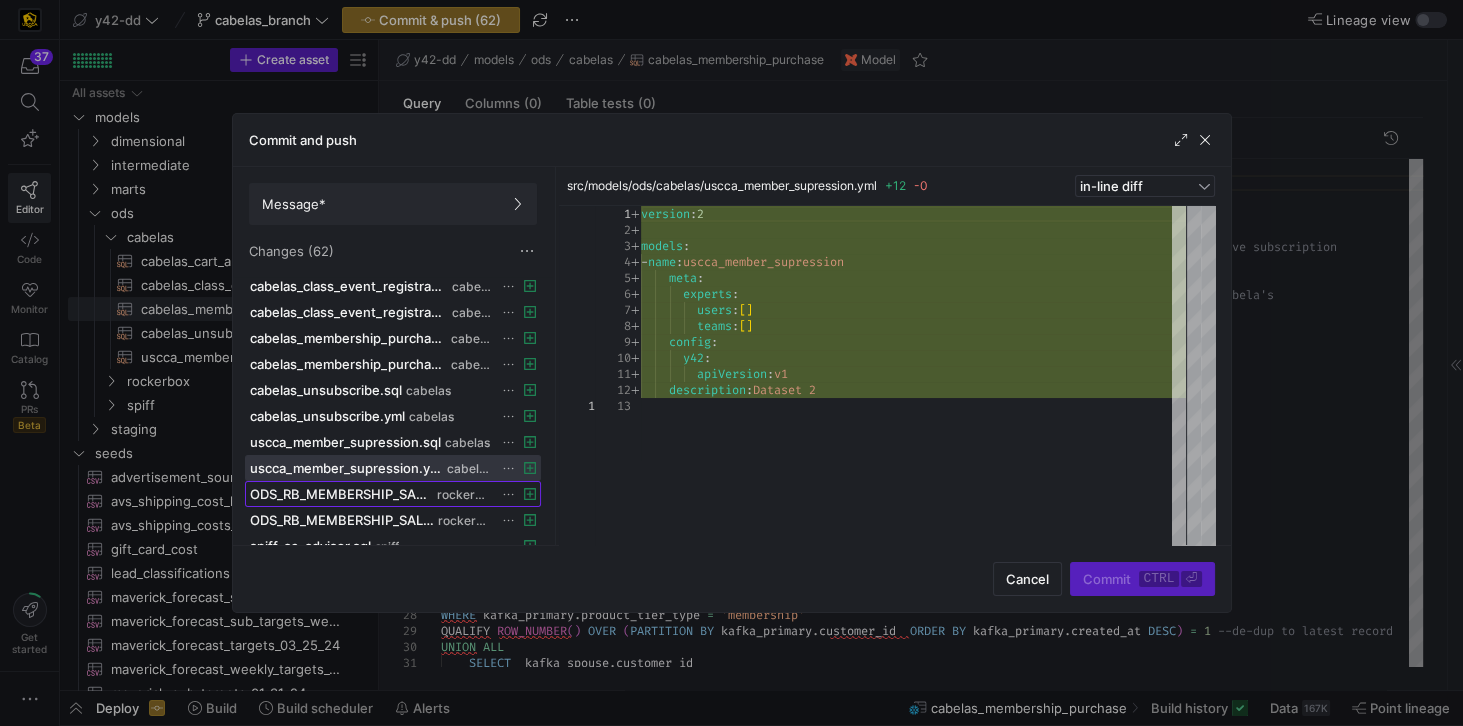 click on "ODS_RB_MEMBERSHIP_SALE.sql" at bounding box center (342, 494) 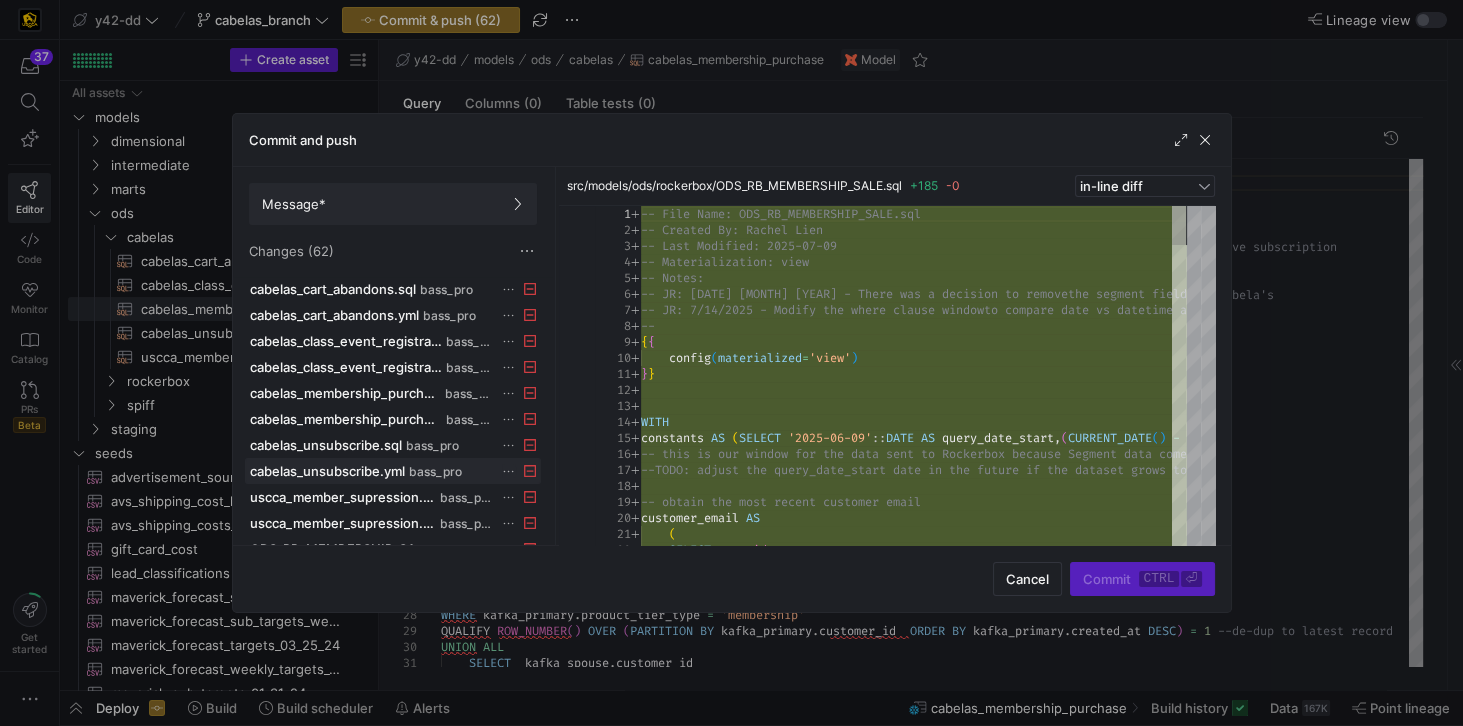 scroll, scrollTop: 0, scrollLeft: 0, axis: both 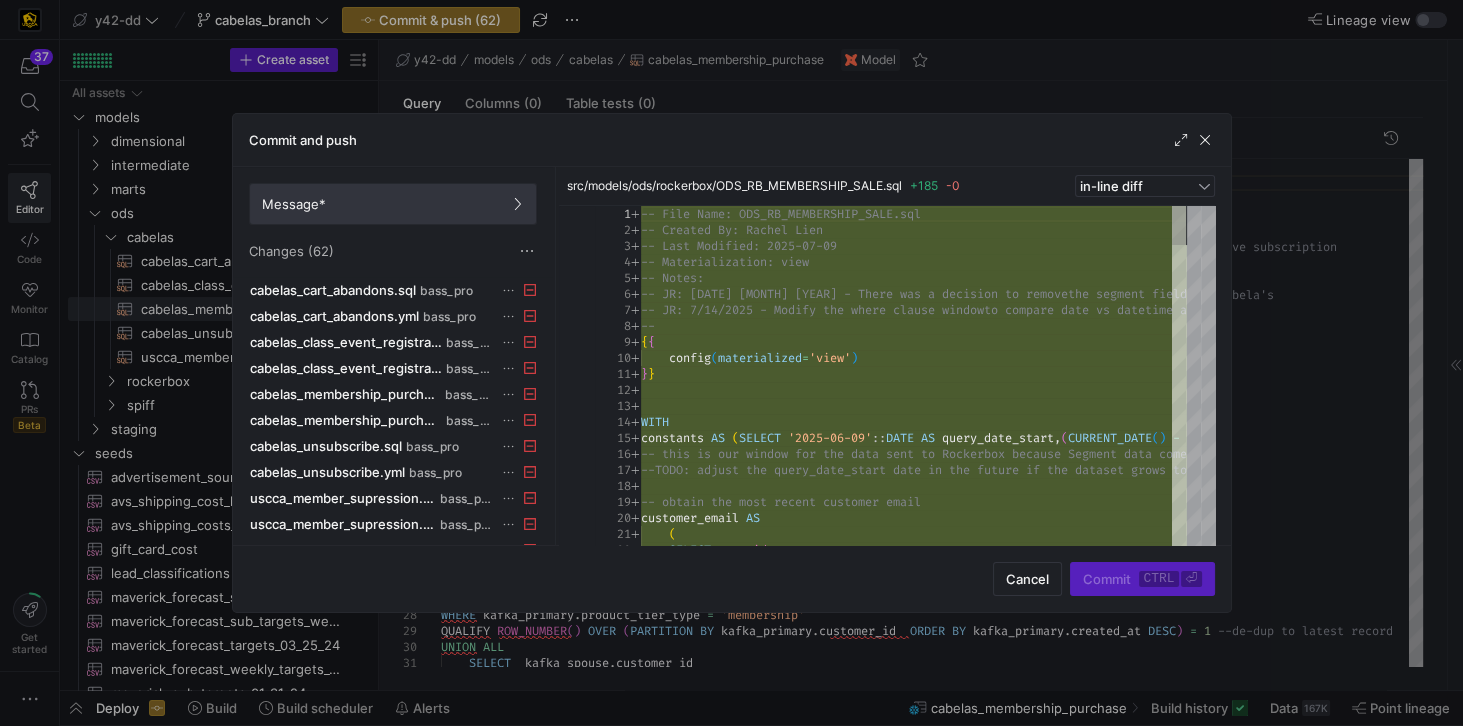 click on "Message*" at bounding box center (393, 204) 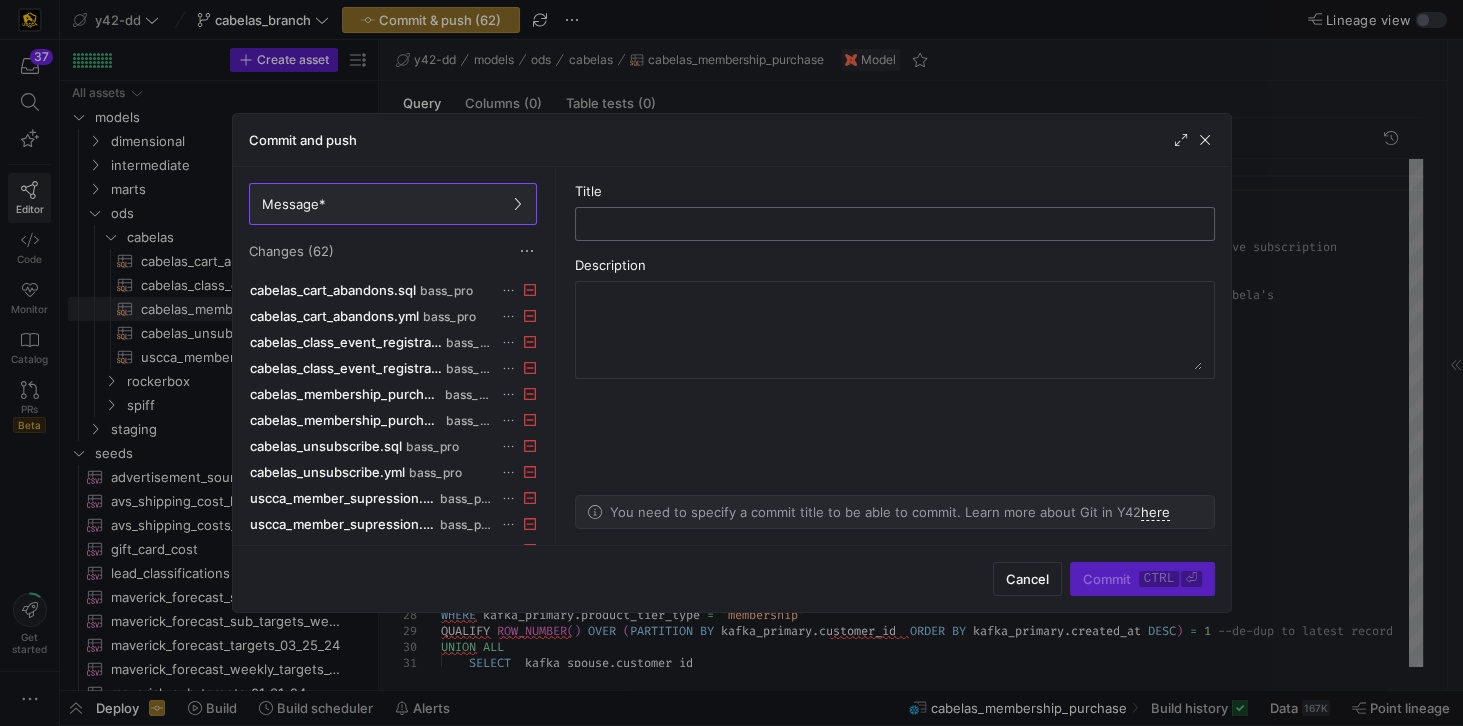 click at bounding box center [895, 224] 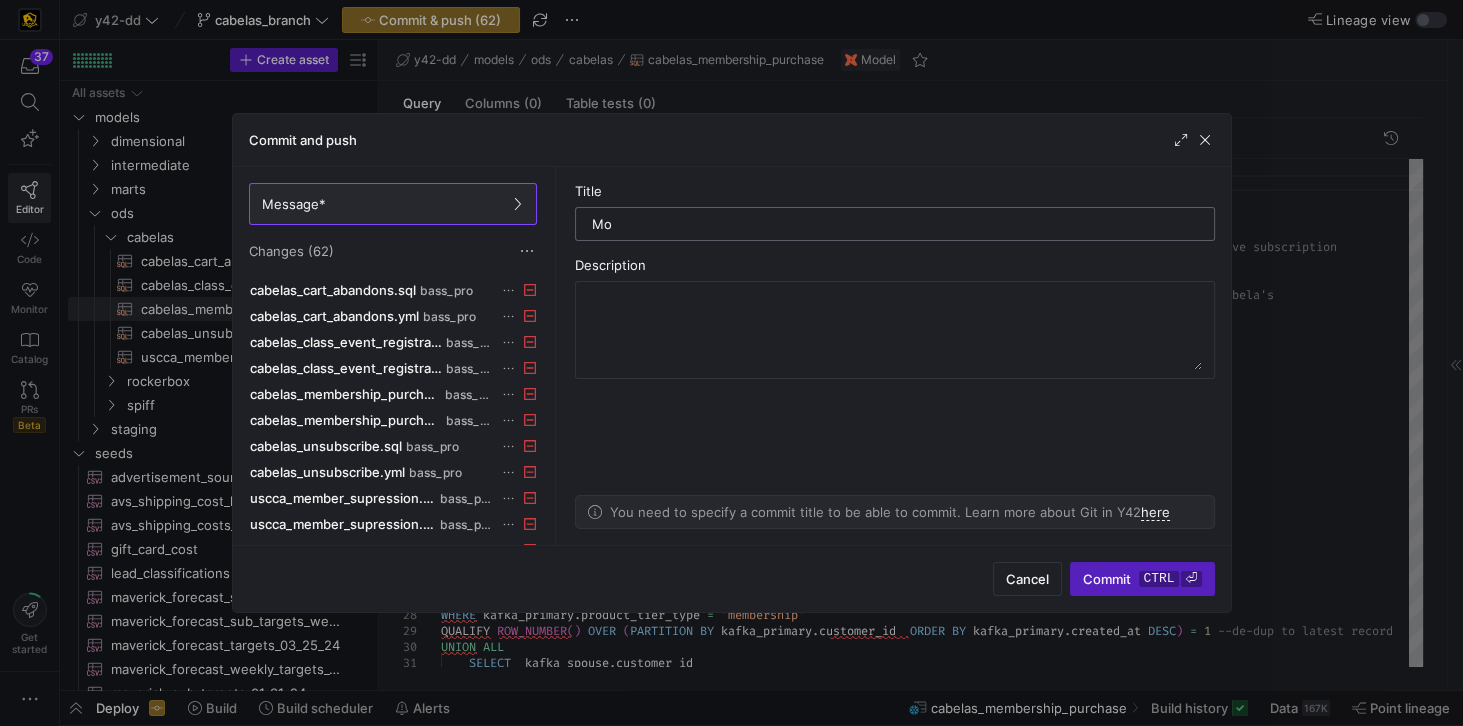 type on "M" 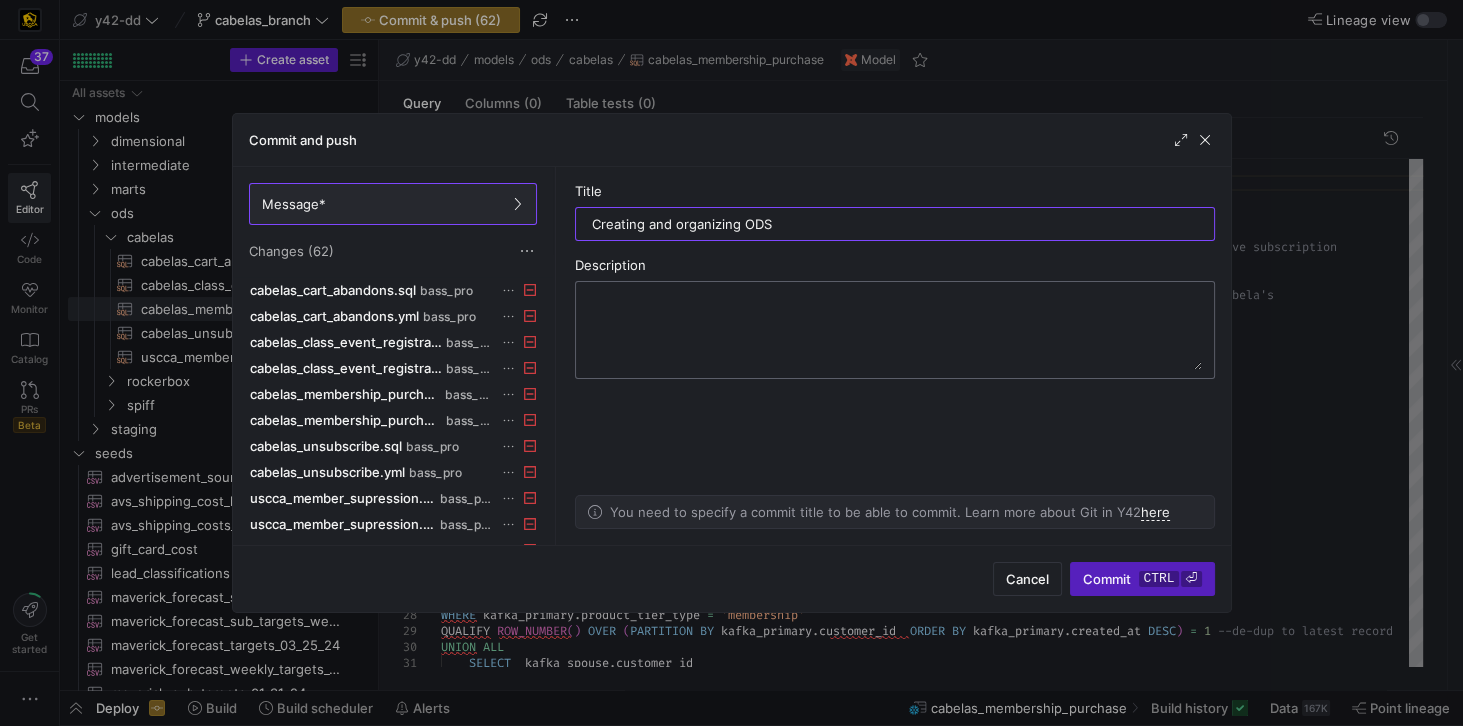 type on "Creating and organizing ODS" 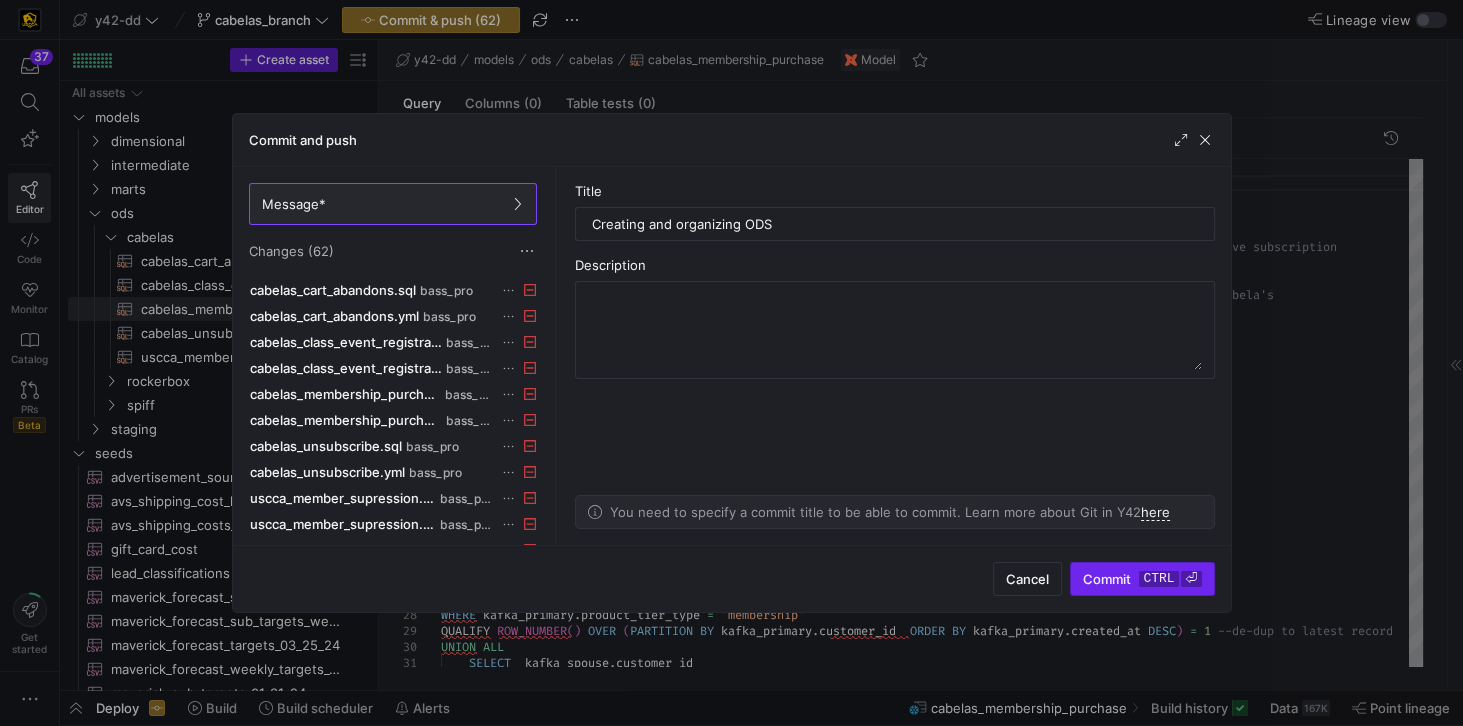 click on "Commit  ctrl ⏎" at bounding box center [1142, 579] 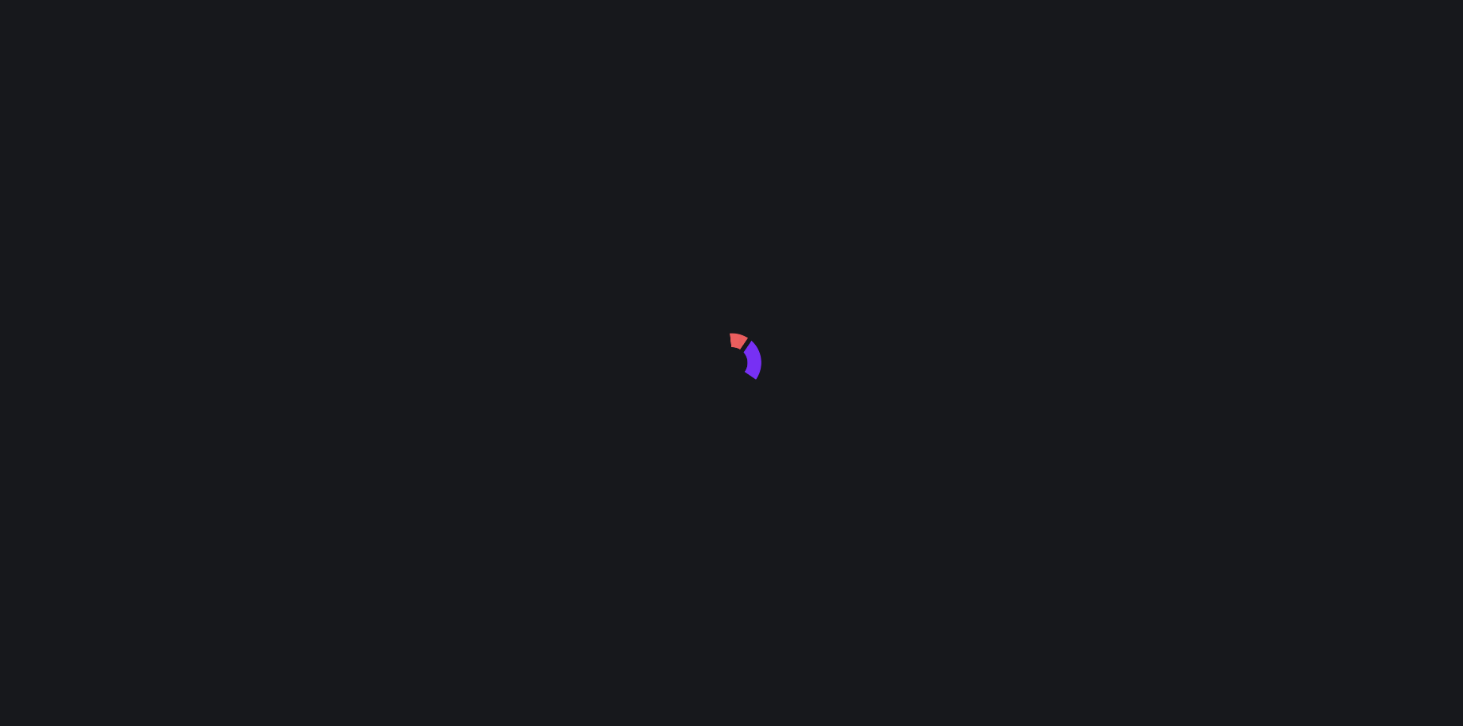 scroll, scrollTop: 0, scrollLeft: 0, axis: both 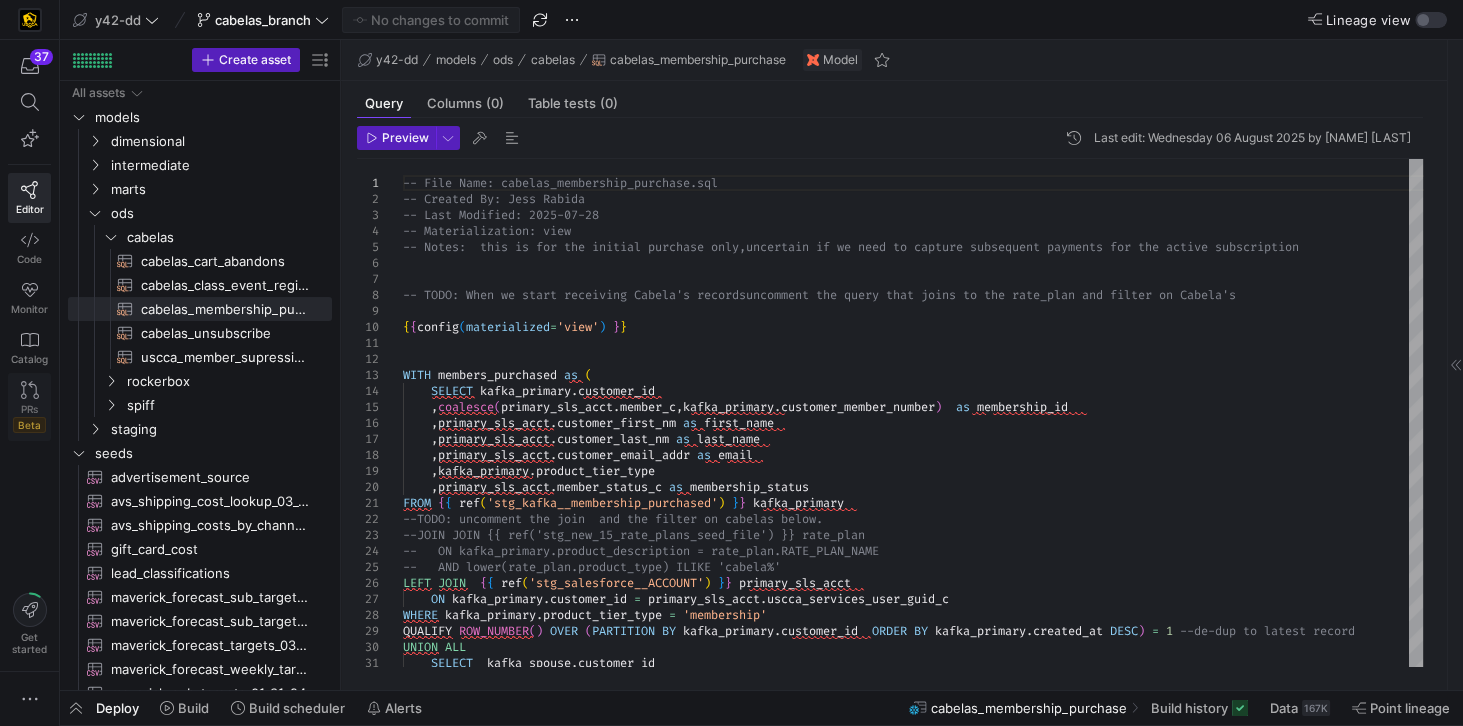 click 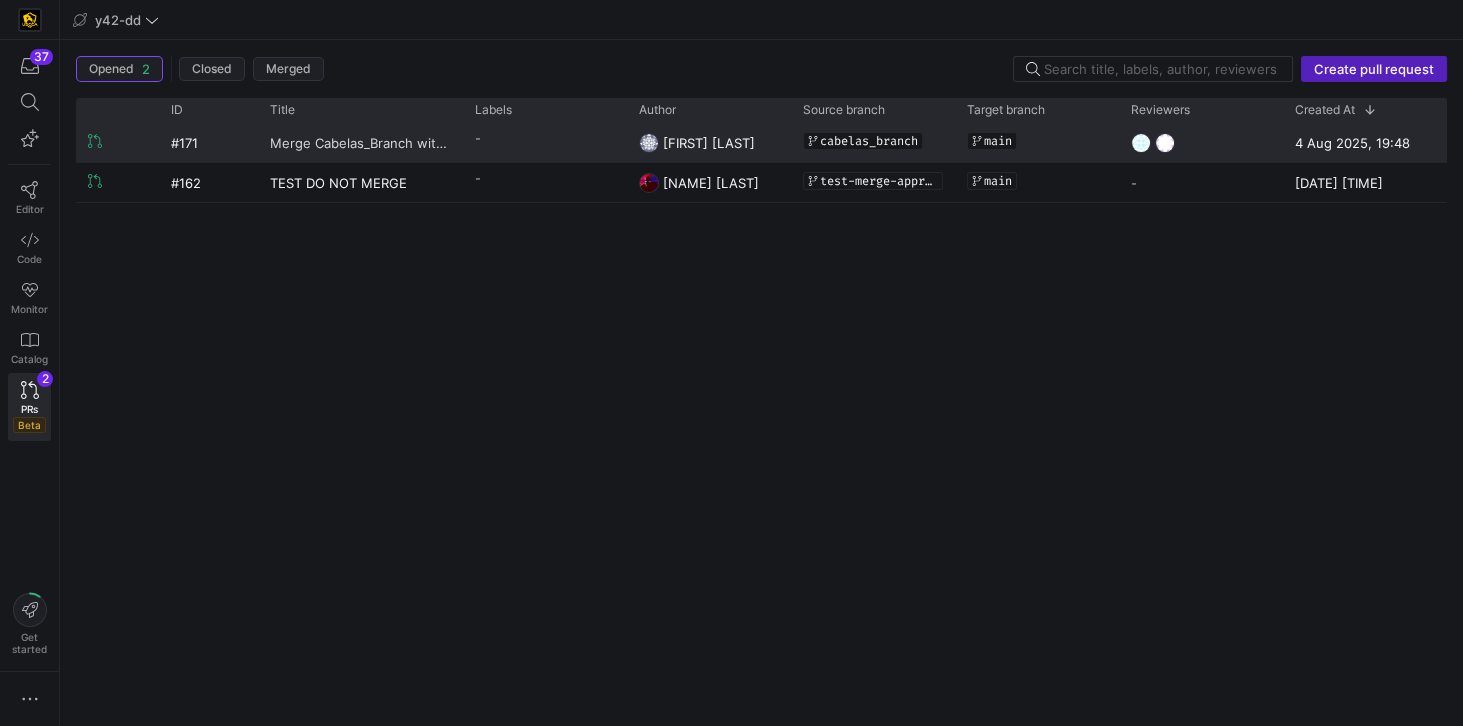 click on "Merge Cabelas_Branch with Main Branch" 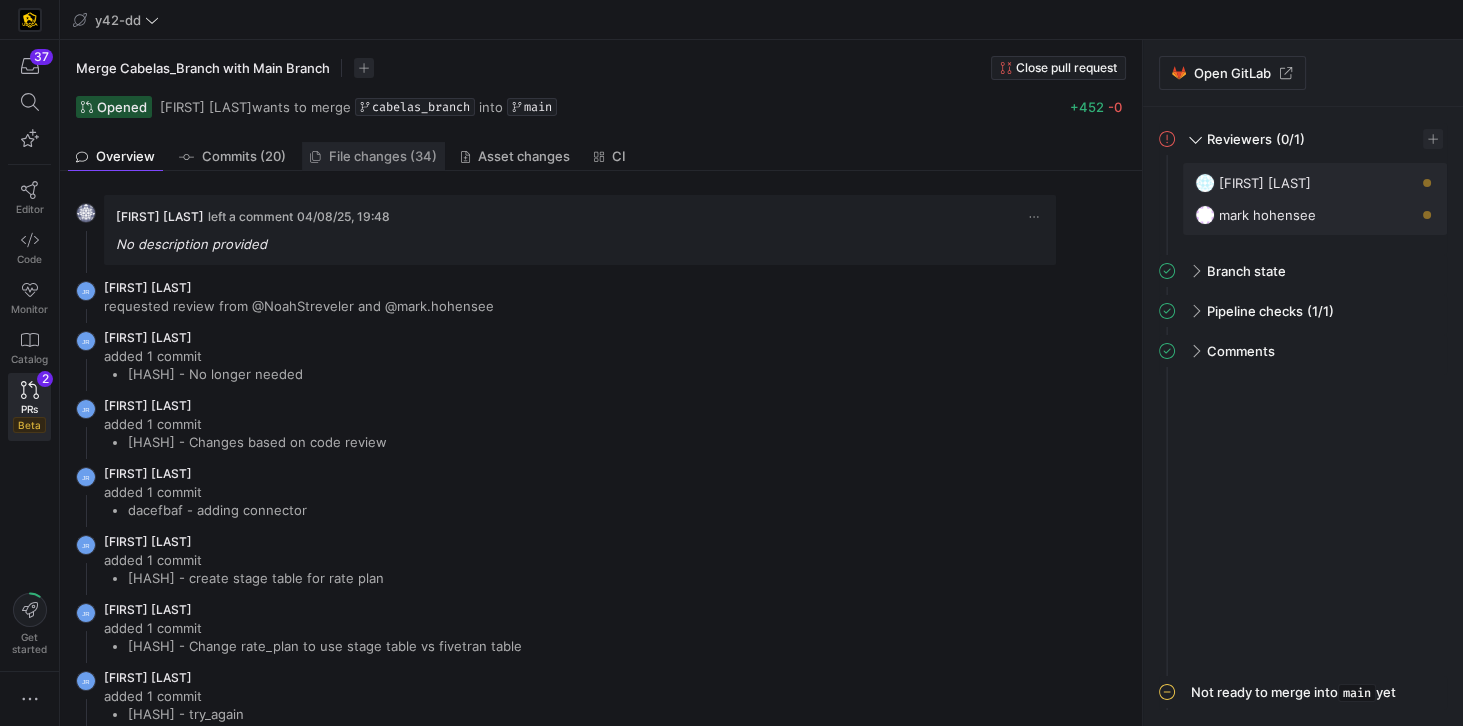 click on "File changes (34)" at bounding box center (383, 156) 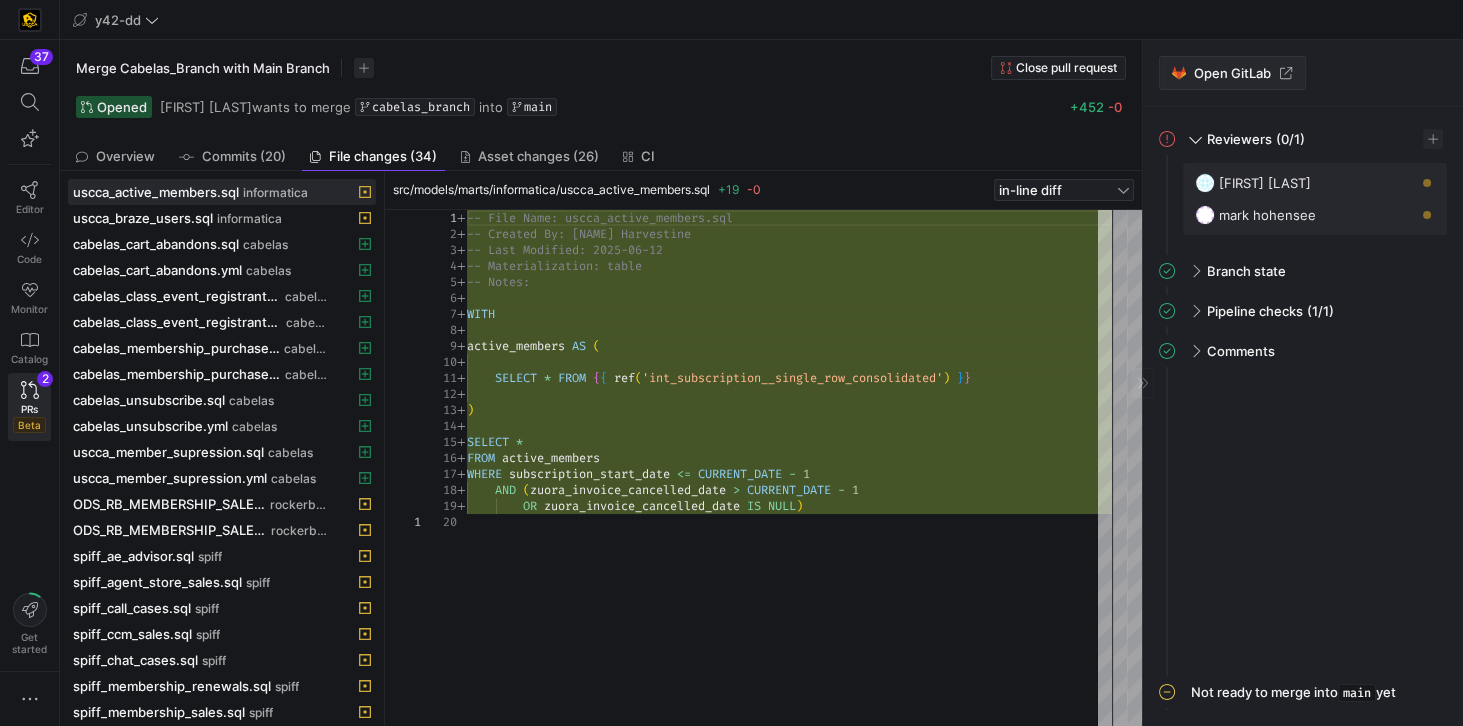 click on "Open GitLab" 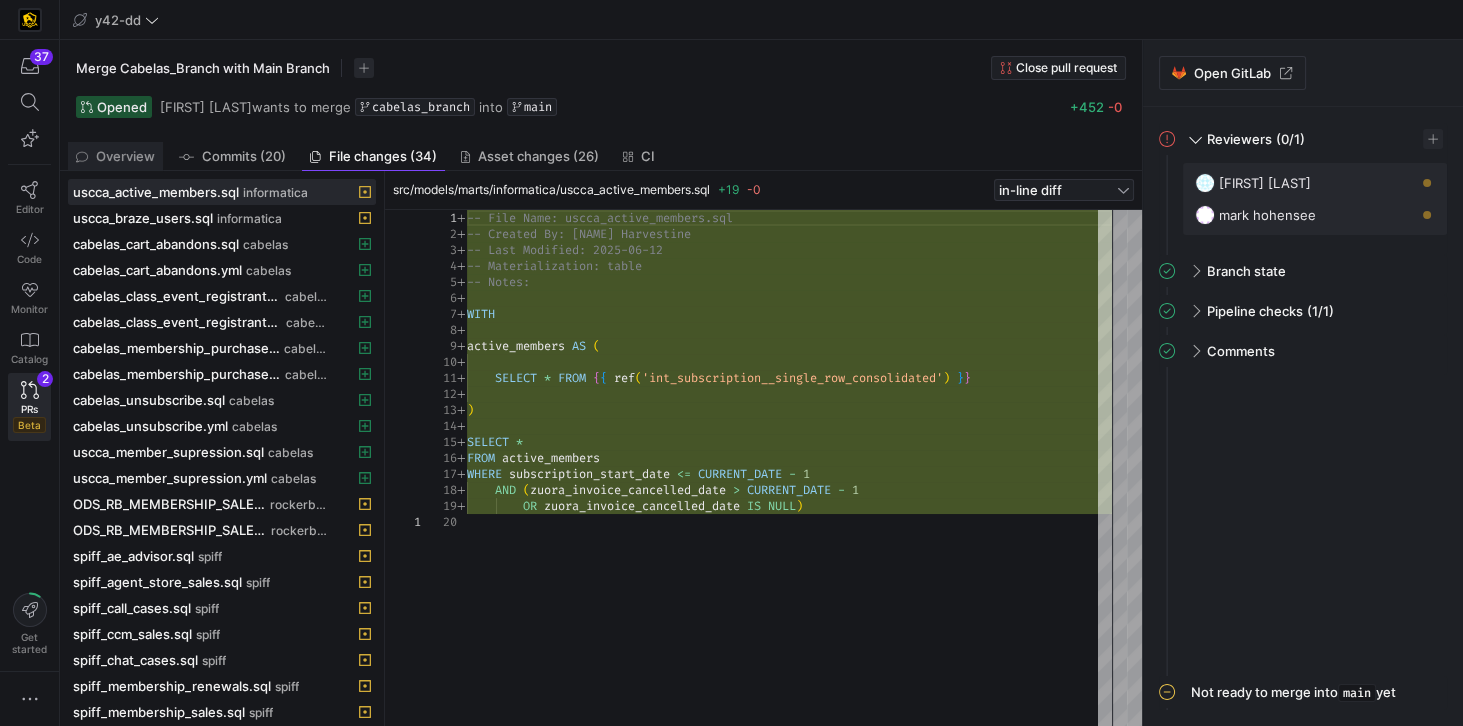 click on "Overview" at bounding box center [125, 156] 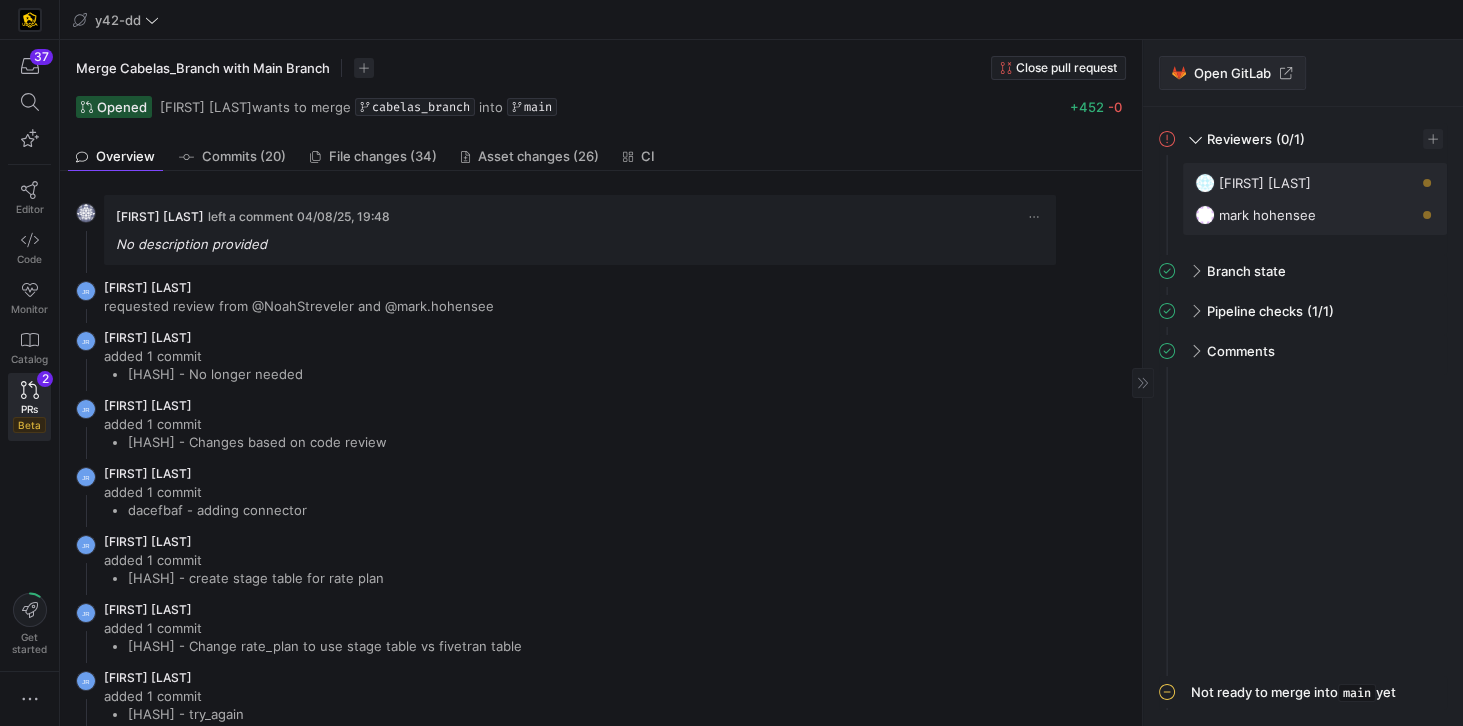 click on "Open GitLab" 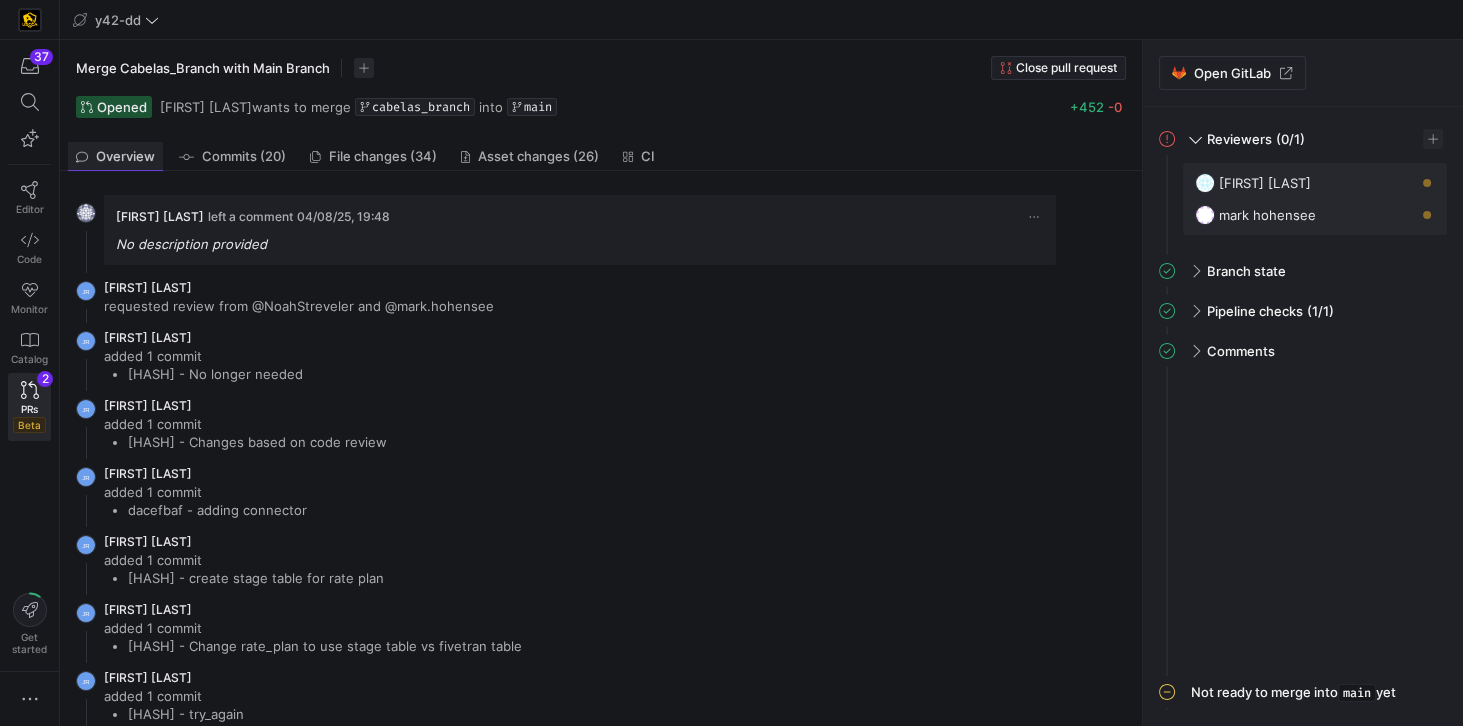 click on "Overview" at bounding box center [125, 156] 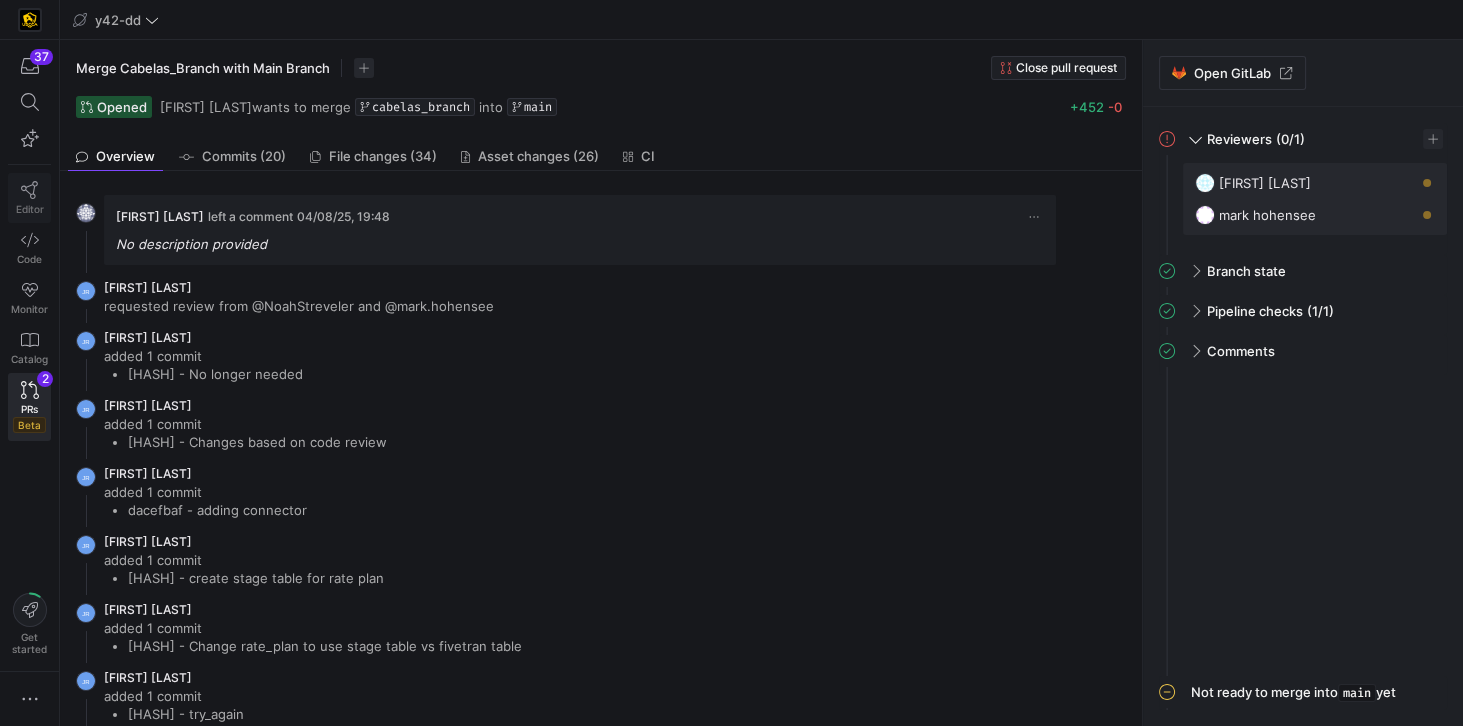 click 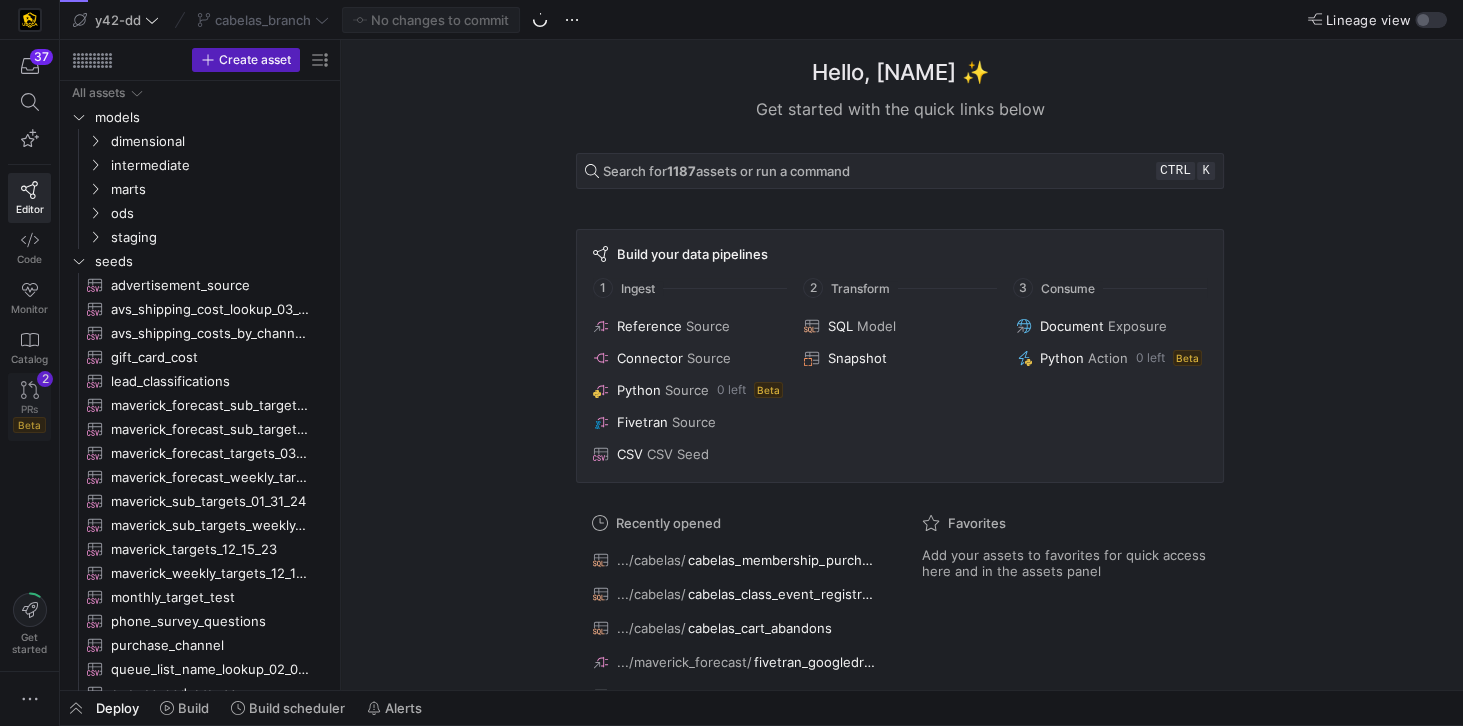 click on "PRs" 